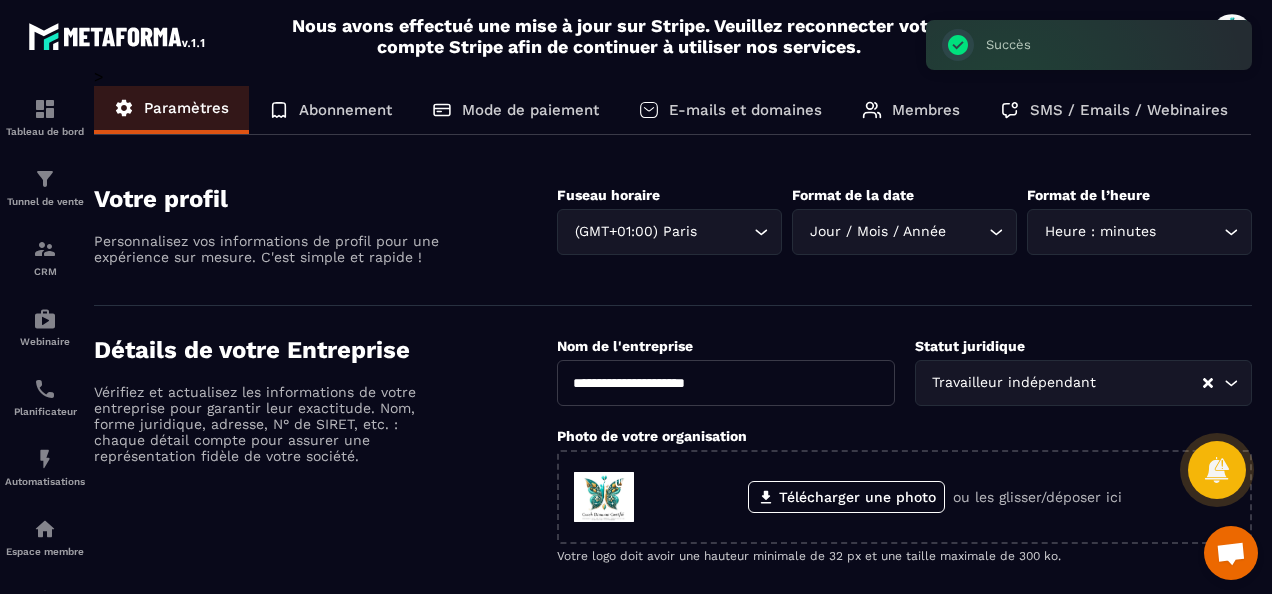 scroll, scrollTop: 0, scrollLeft: 0, axis: both 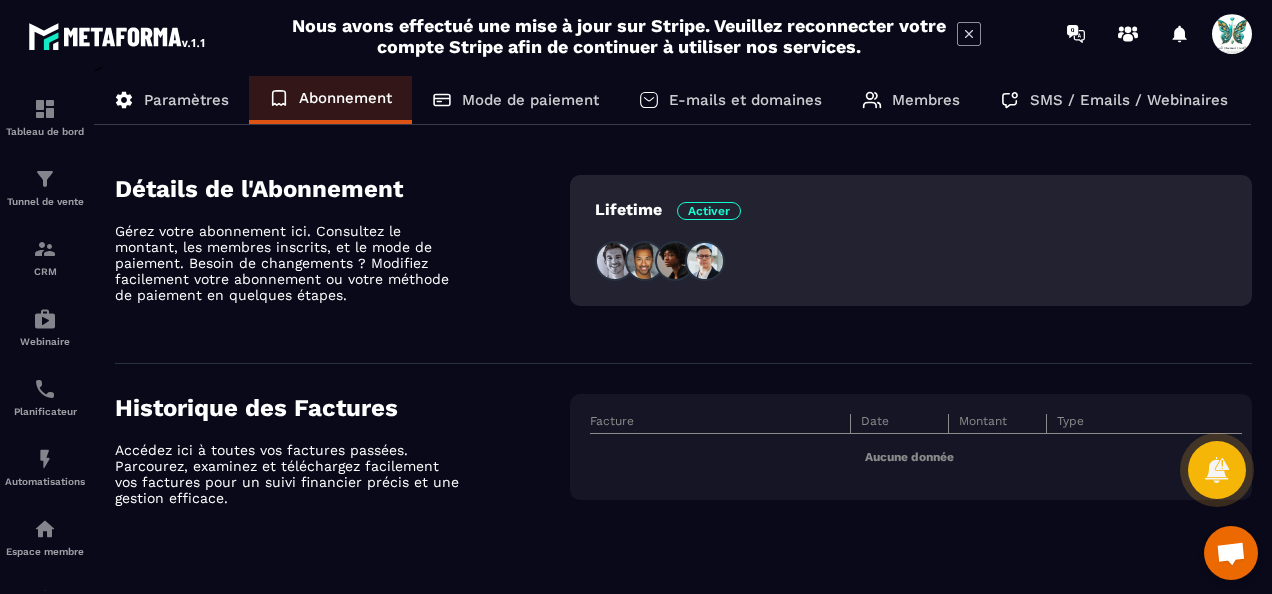 click on "Mode de paiement" at bounding box center [530, 100] 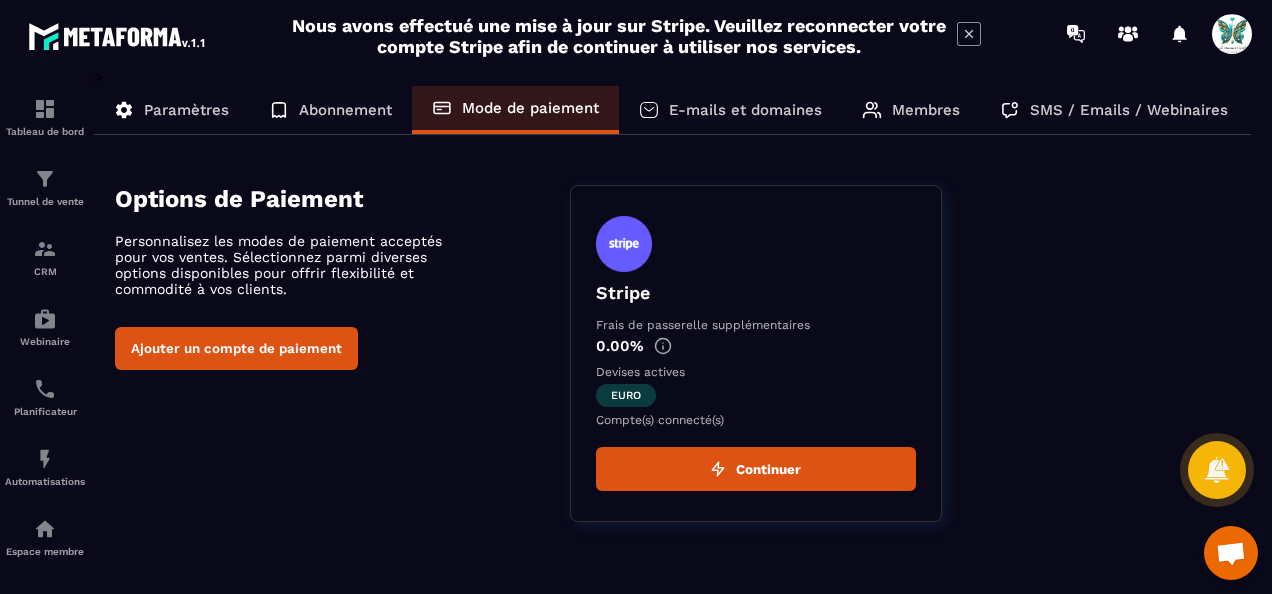 scroll, scrollTop: 0, scrollLeft: 0, axis: both 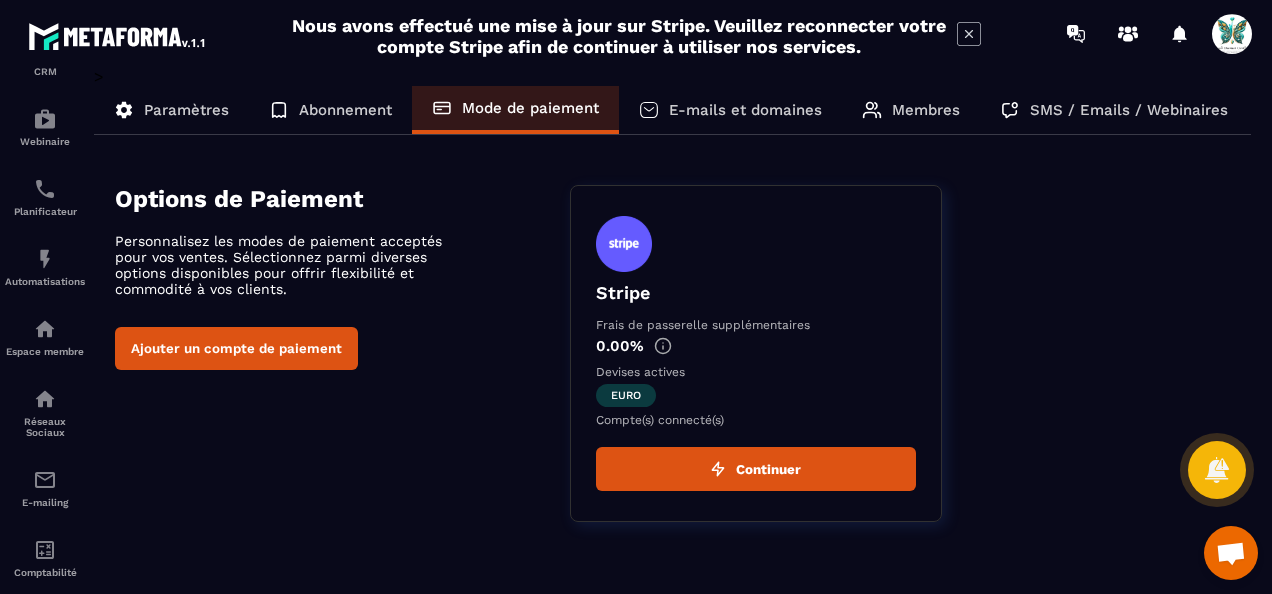 click on "Paramètres" at bounding box center [186, 110] 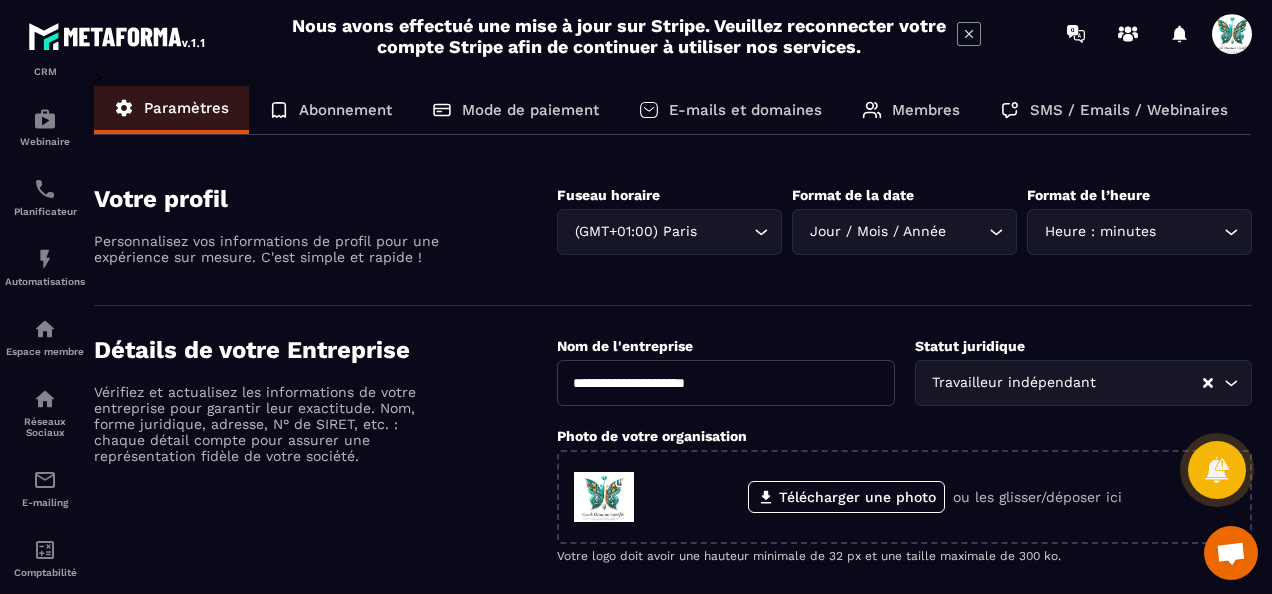 click on "Membres" at bounding box center [926, 110] 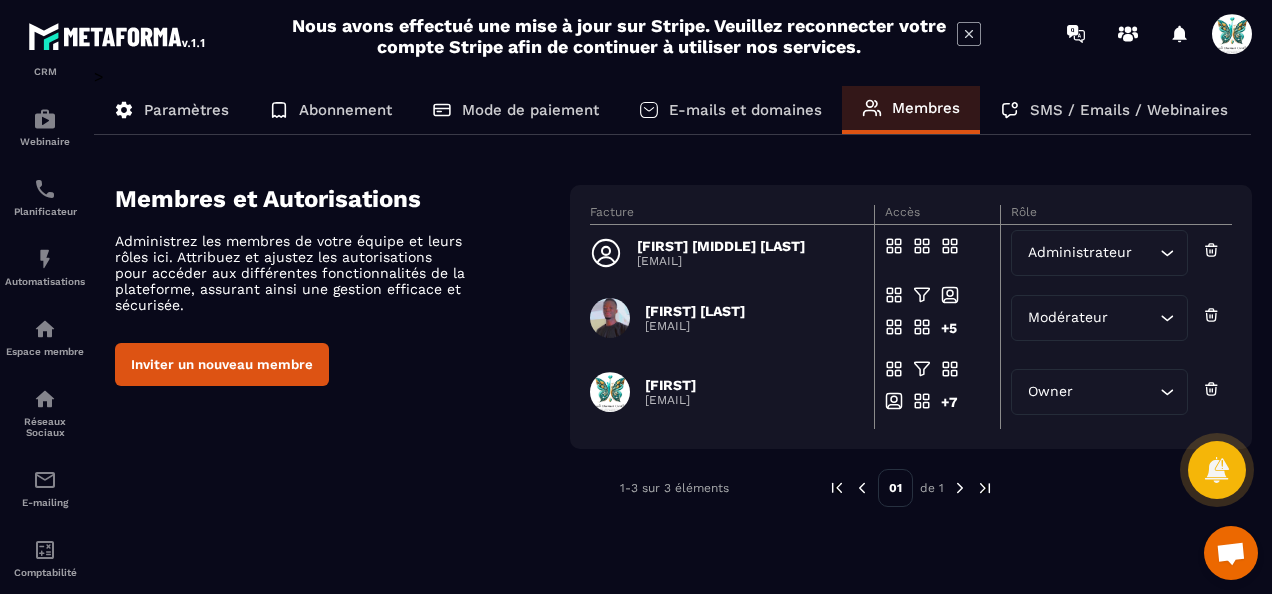 click on "Administrateur Loading..." 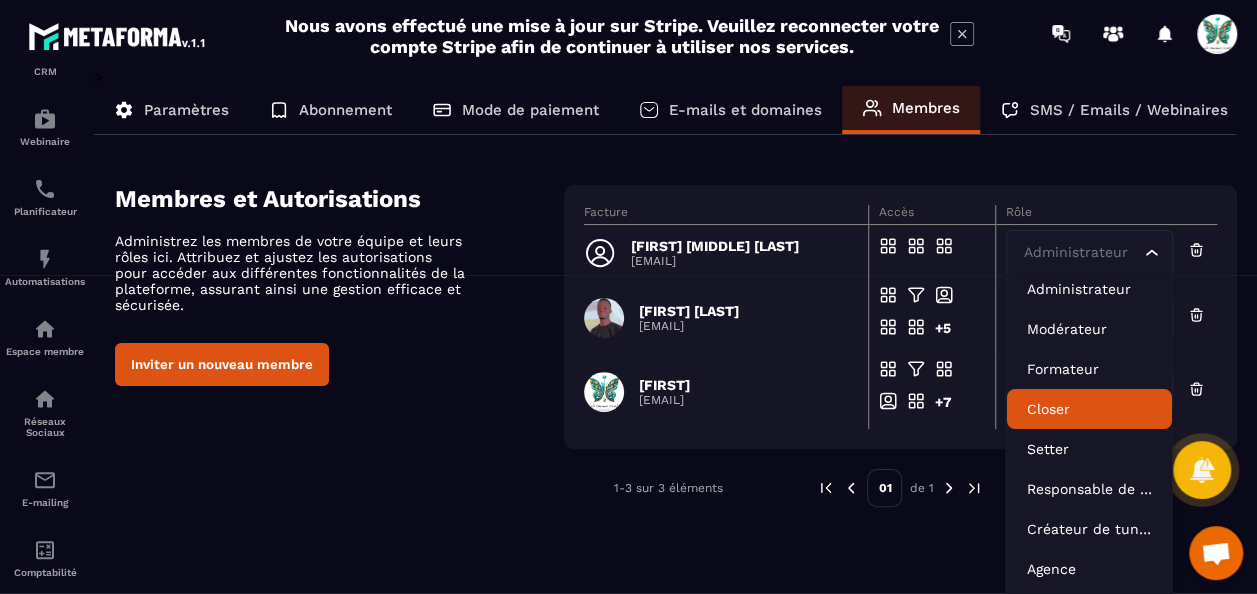 scroll, scrollTop: 20, scrollLeft: 0, axis: vertical 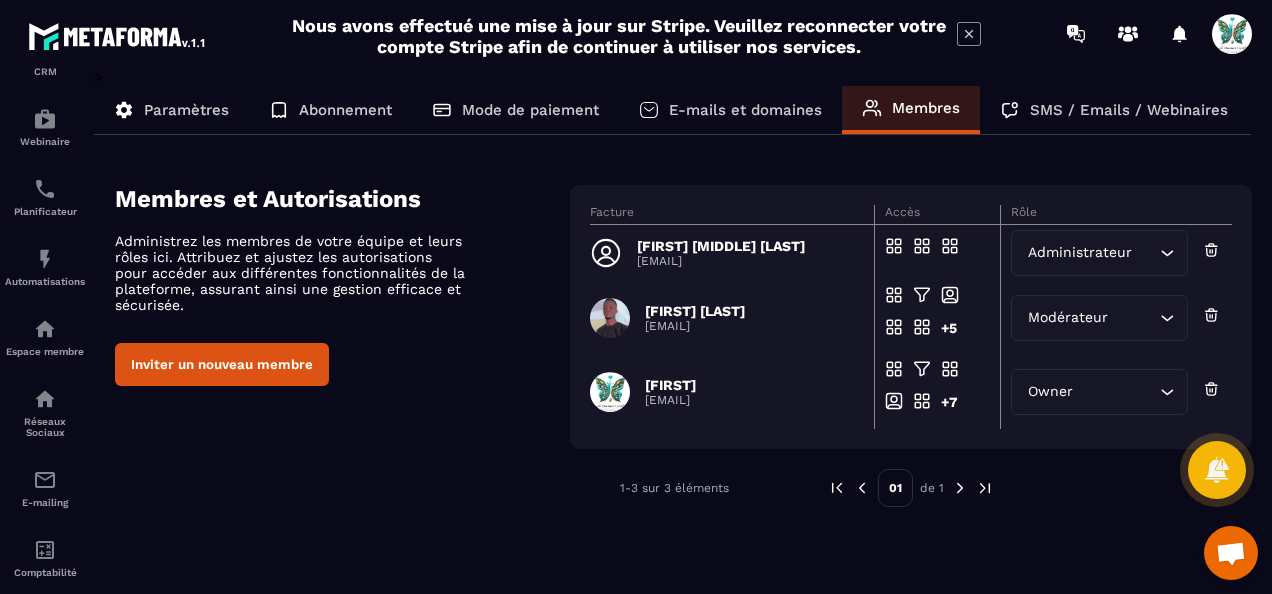 click on "Membres et Autorisations Administrez les membres de votre équipe et leurs rôles ici. Attribuez et ajustez les autorisations pour accéder aux différentes fonctionnalités de la plateforme, assurant ainsi une gestion efficace et sécurisée. Inviter un nouveau membre Facture Accès Rôle [FIRST] [MIDDLE] [LAST] [EMAIL] Accès en modification Administrateur Loading... [FIRST] [LAST] [EMAIL] +5 Accès en modification Modérateur Loading... [FIRST] [EMAIL] +7 Accès en modification Owner Loading... 1-3 sur 3 éléments 01 de 1" at bounding box center [683, 346] 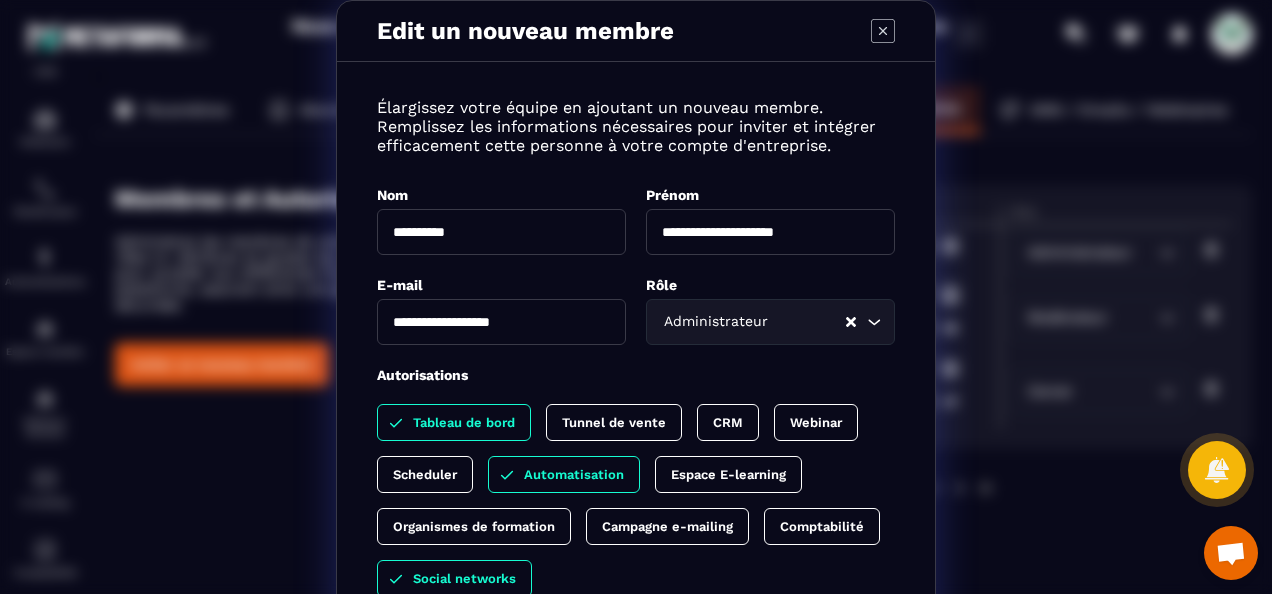 click on "Tunnel de vente" at bounding box center (614, 422) 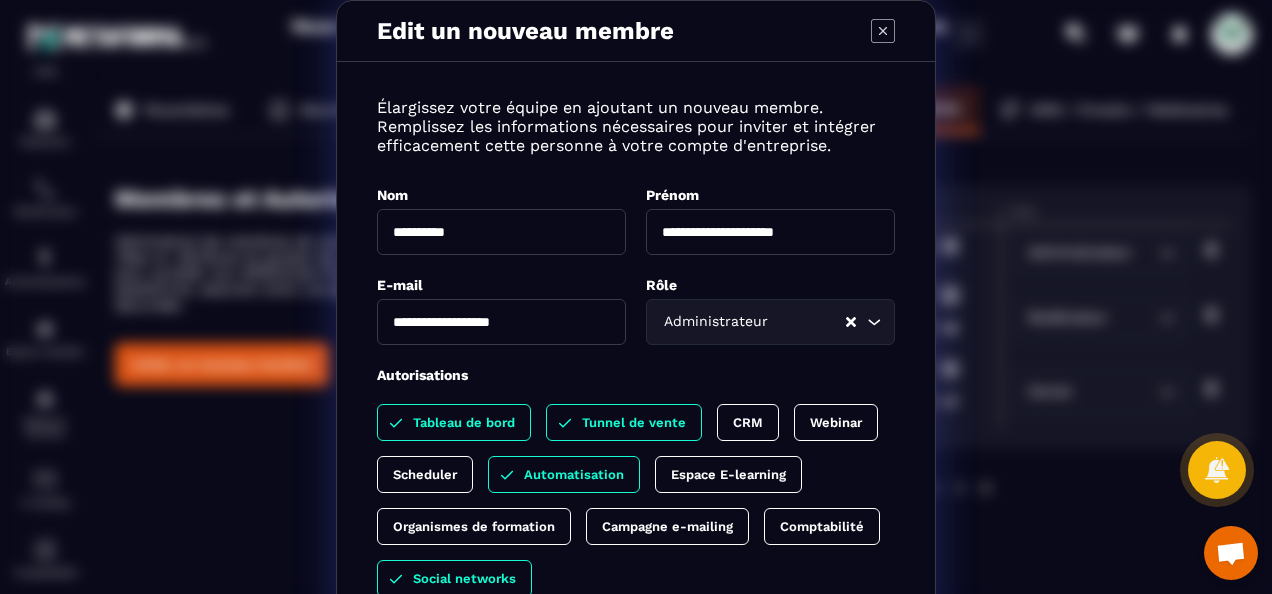 drag, startPoint x: 666, startPoint y: 412, endPoint x: 684, endPoint y: 412, distance: 18 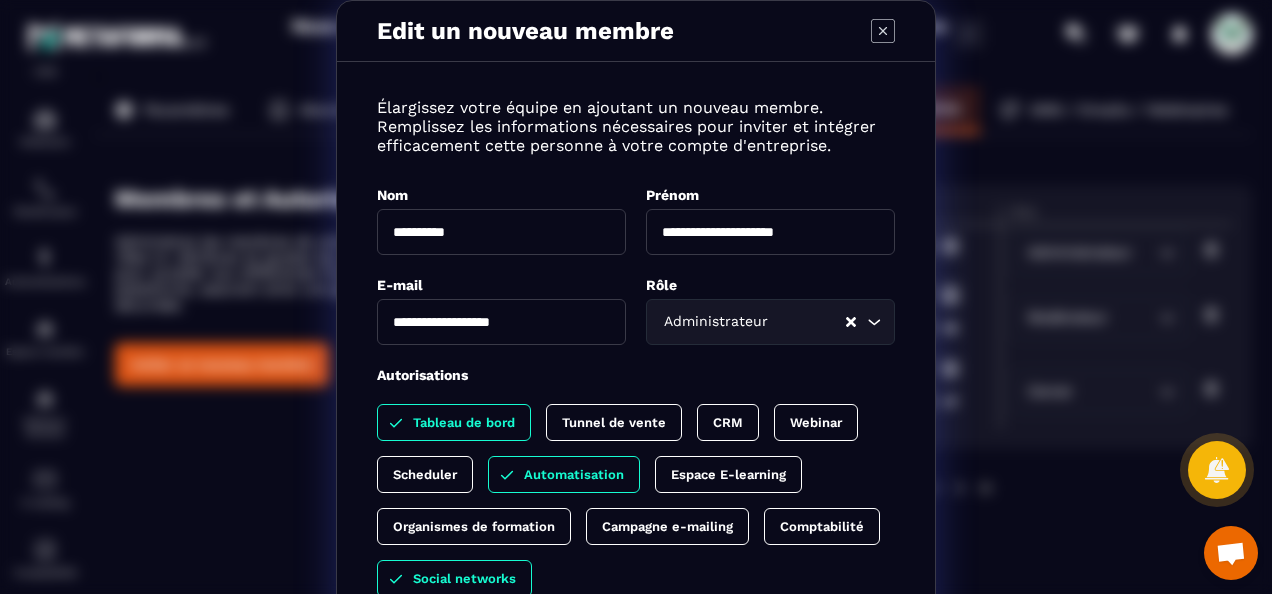 click on "CRM" at bounding box center (728, 422) 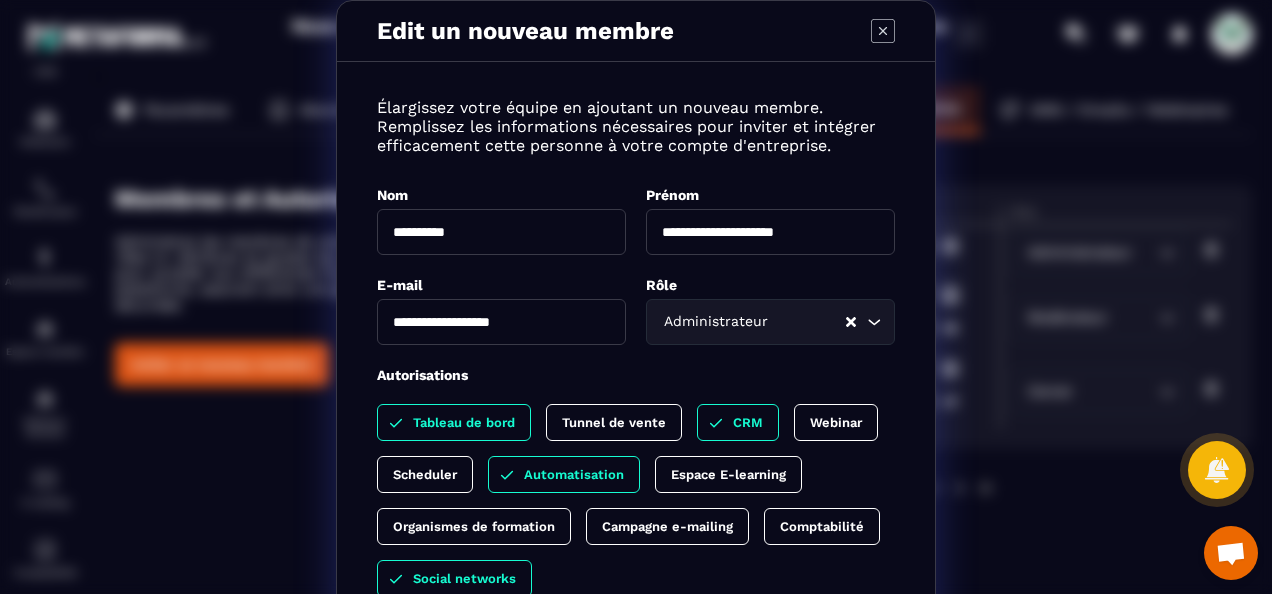 click on "Webinar" at bounding box center [836, 422] 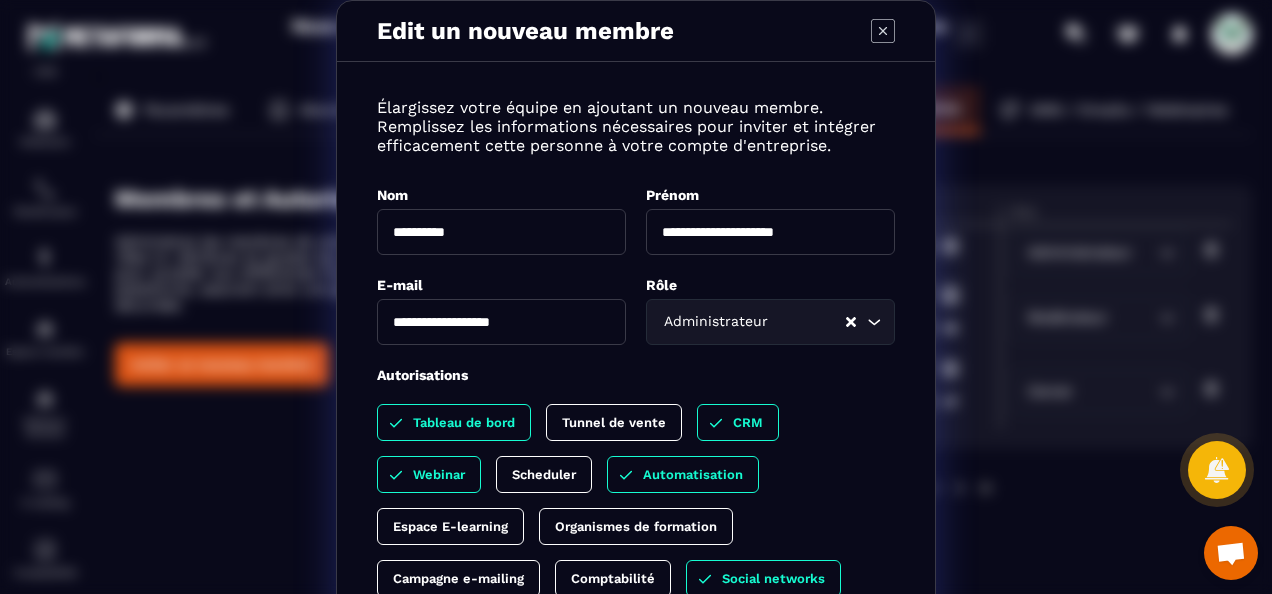click on "Scheduler" at bounding box center (544, 474) 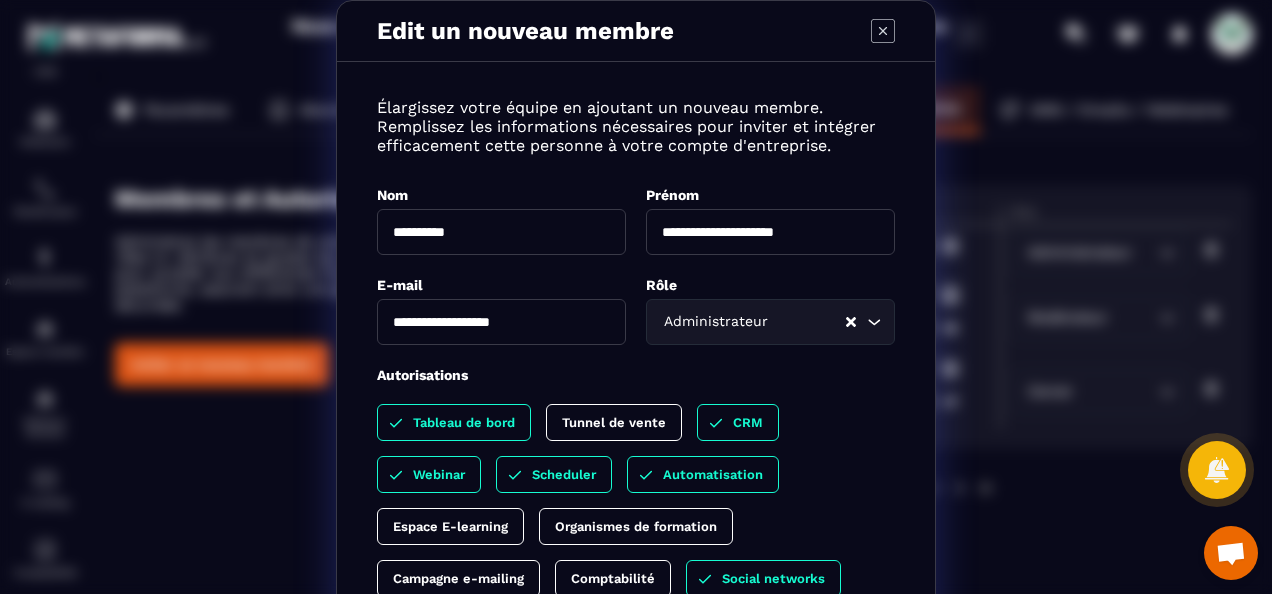 click on "Espace E-learning" at bounding box center [450, 526] 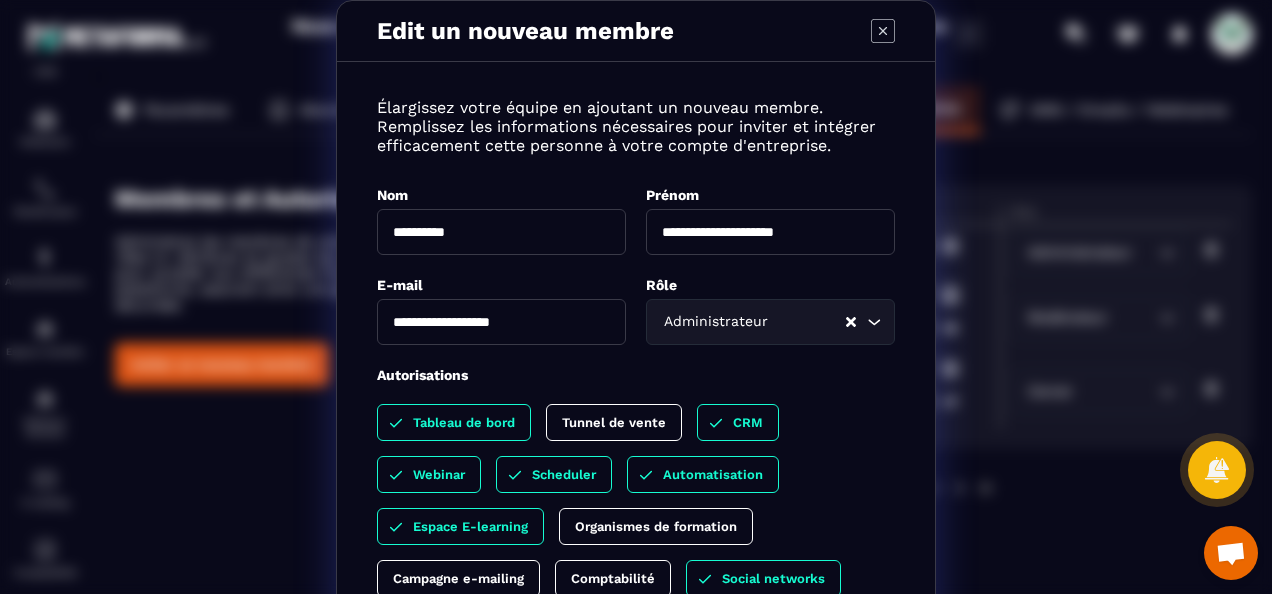 click on "Campagne e-mailing" at bounding box center [458, 578] 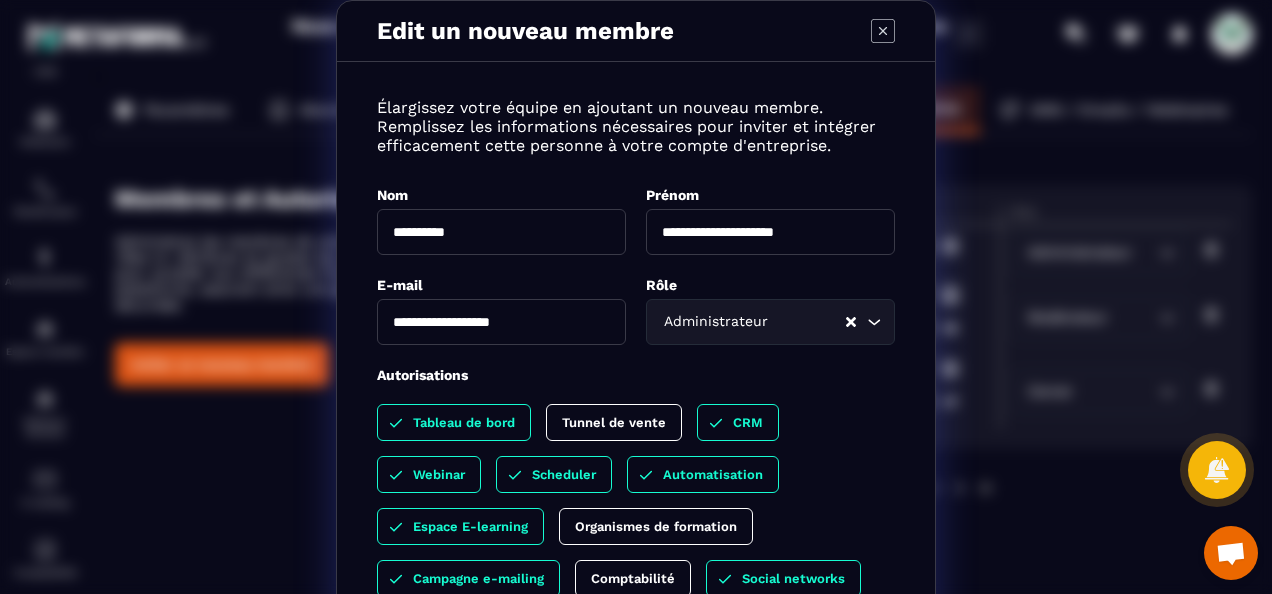 click on "Organismes de formation" at bounding box center (656, 526) 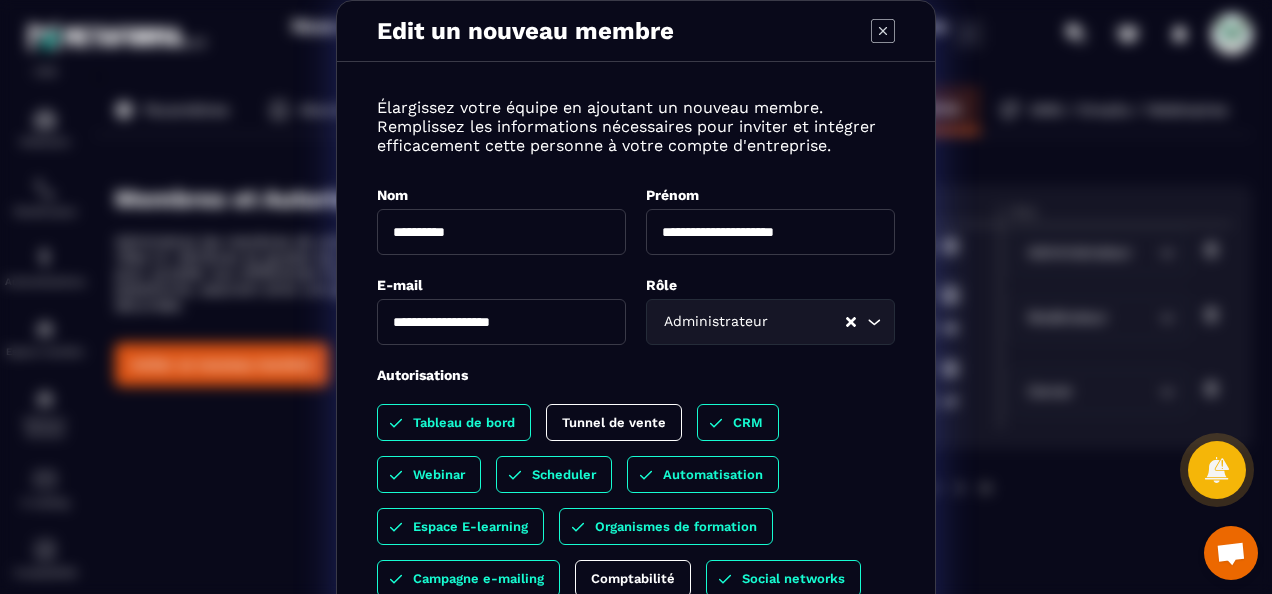 click on "Comptabilité" at bounding box center [633, 578] 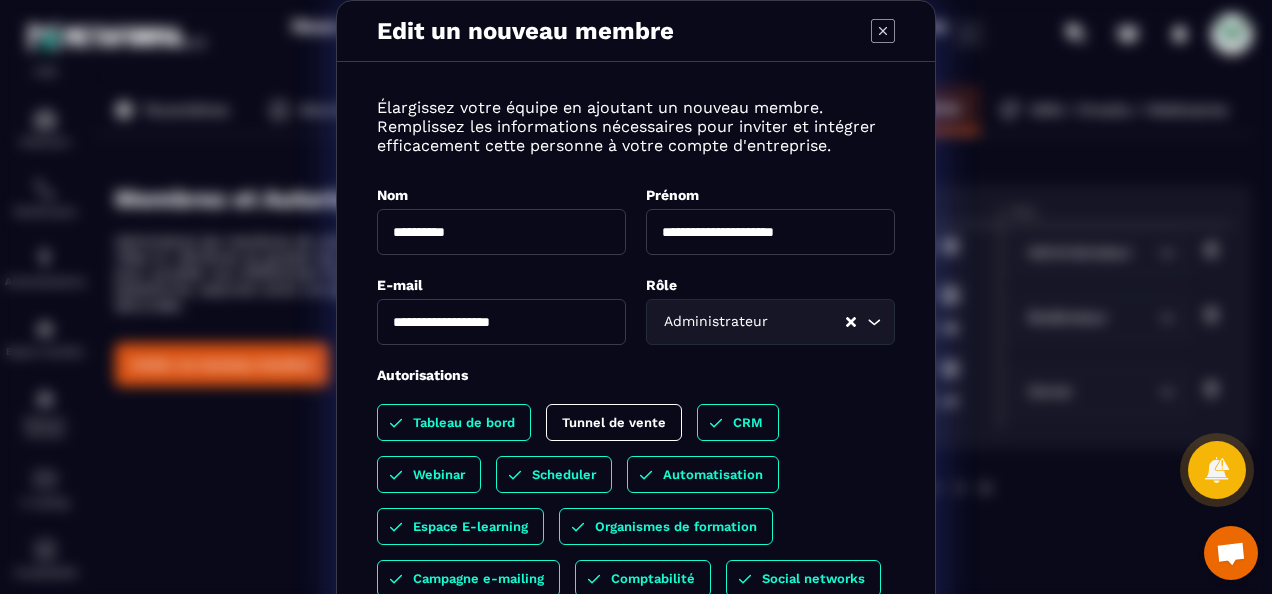 click on "Comptabilité" at bounding box center (653, 578) 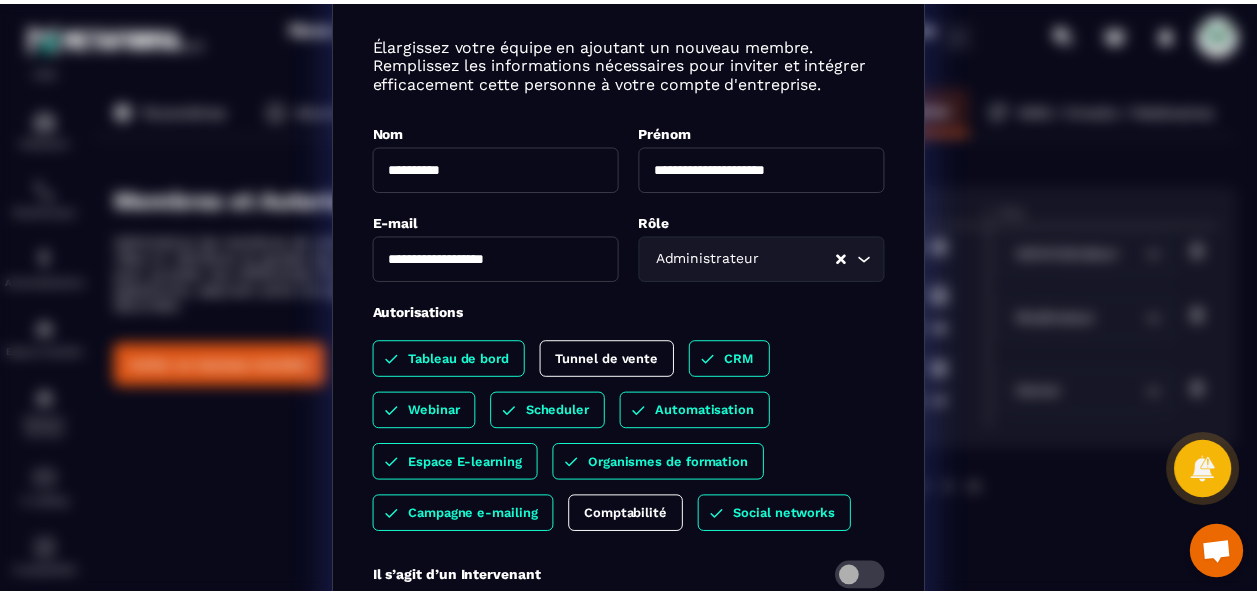 scroll, scrollTop: 200, scrollLeft: 0, axis: vertical 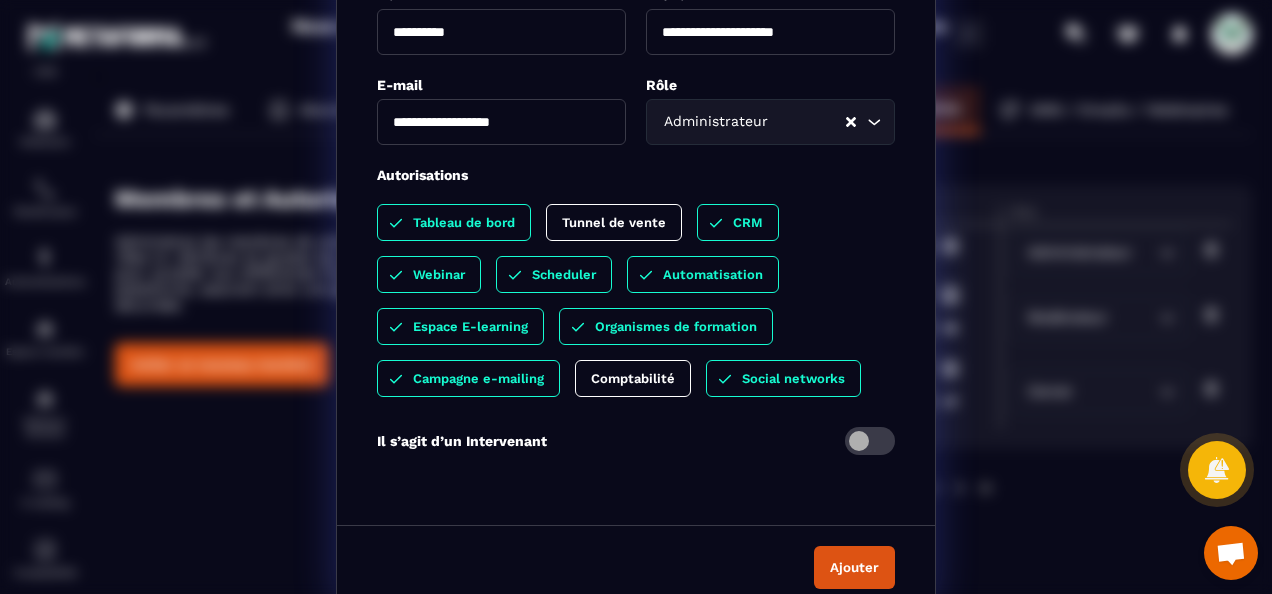 click on "Ajouter" at bounding box center [854, 567] 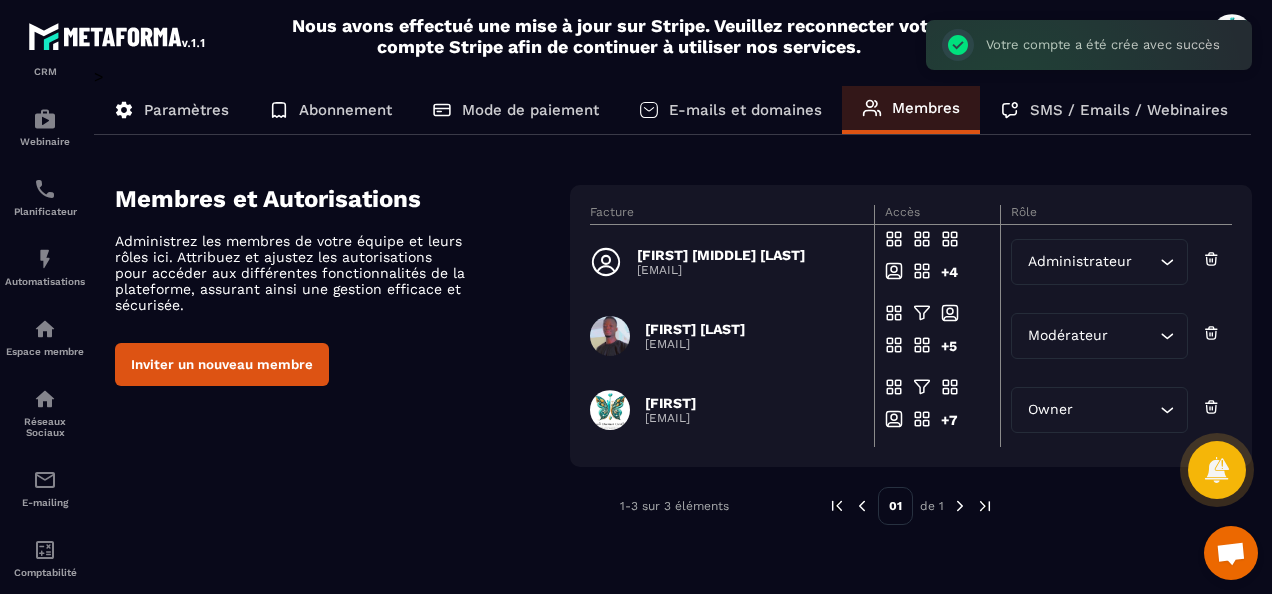click on "Modérateur Loading..." 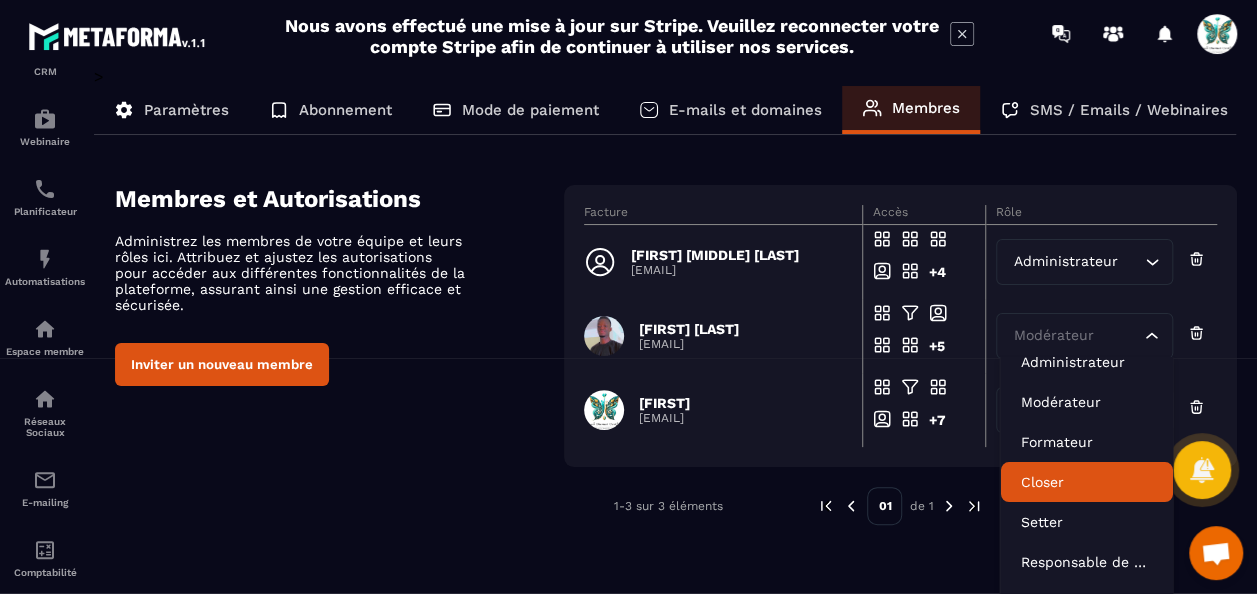 scroll, scrollTop: 5, scrollLeft: 0, axis: vertical 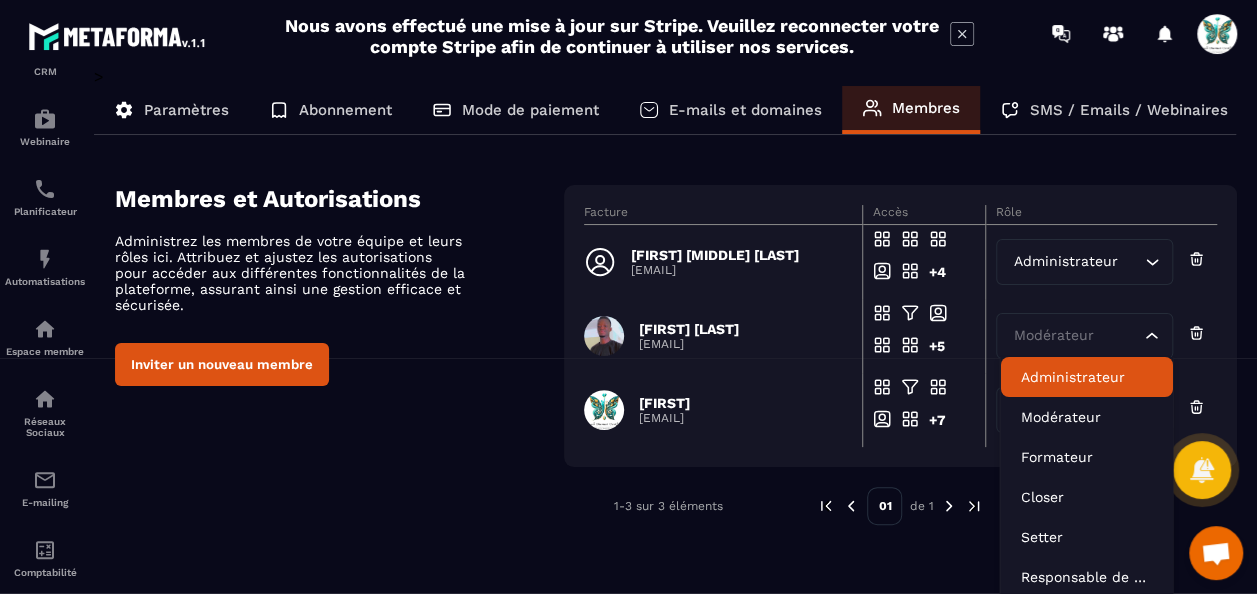 click 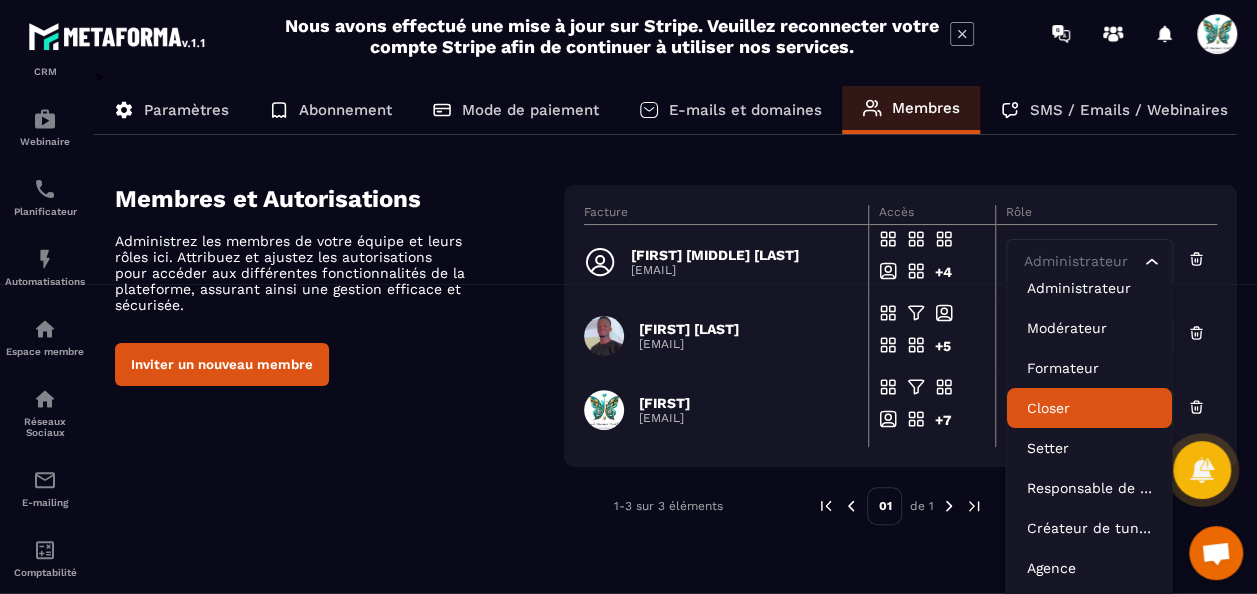 scroll, scrollTop: 5, scrollLeft: 0, axis: vertical 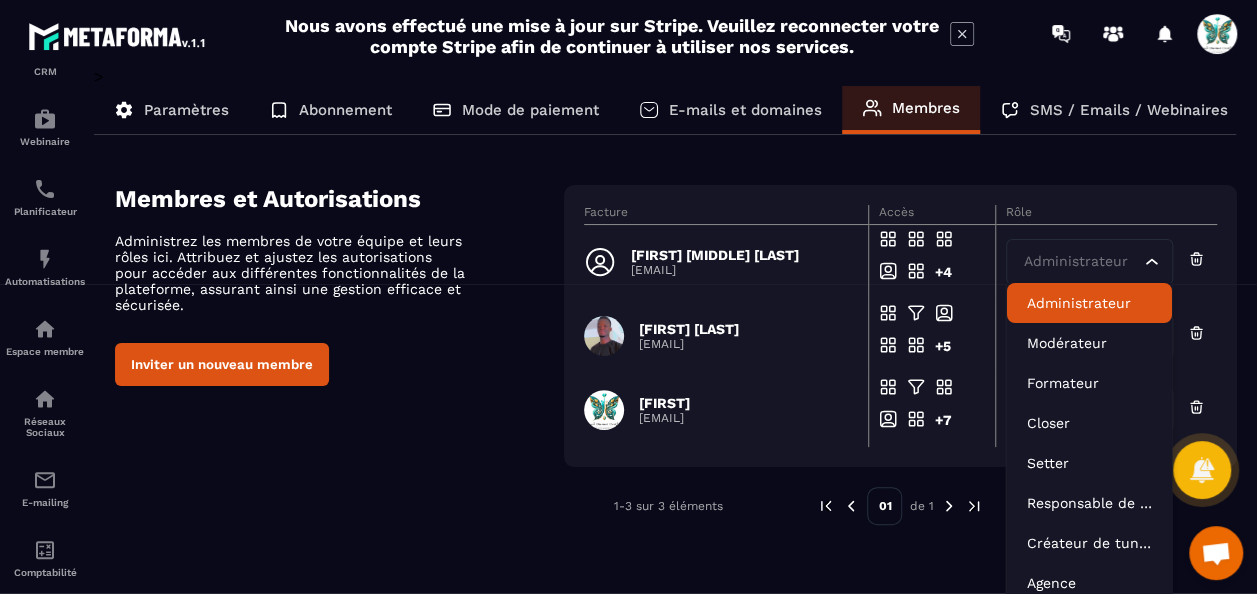 click on "Administrateur Loading..." 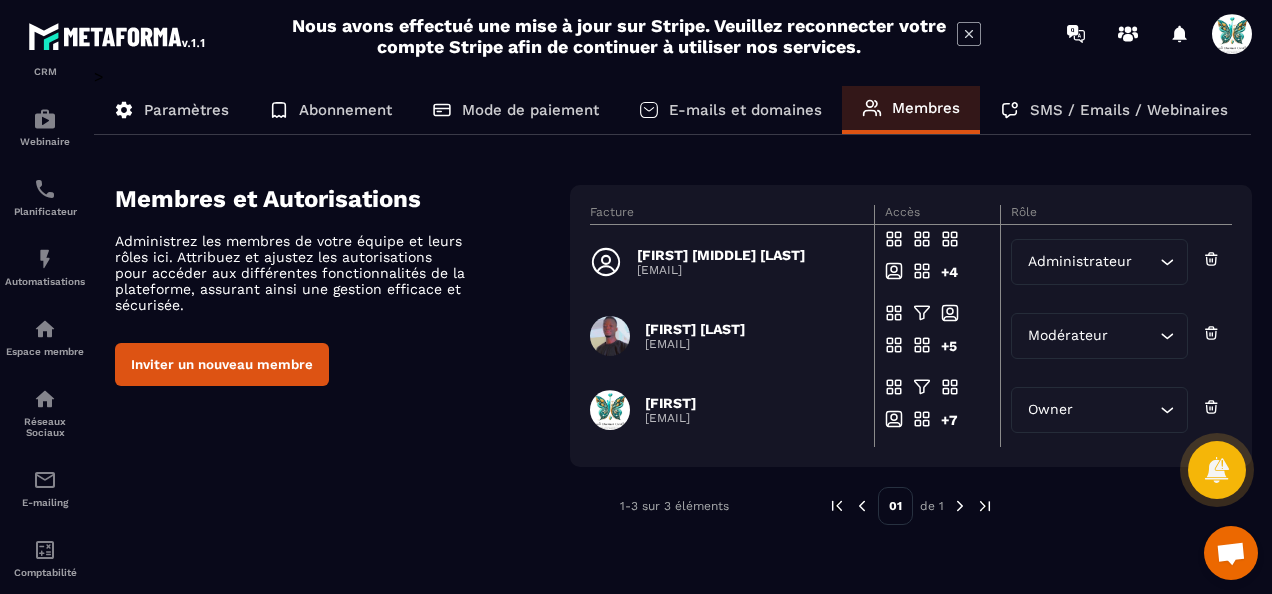 click on "Administrateur" at bounding box center [1089, 262] 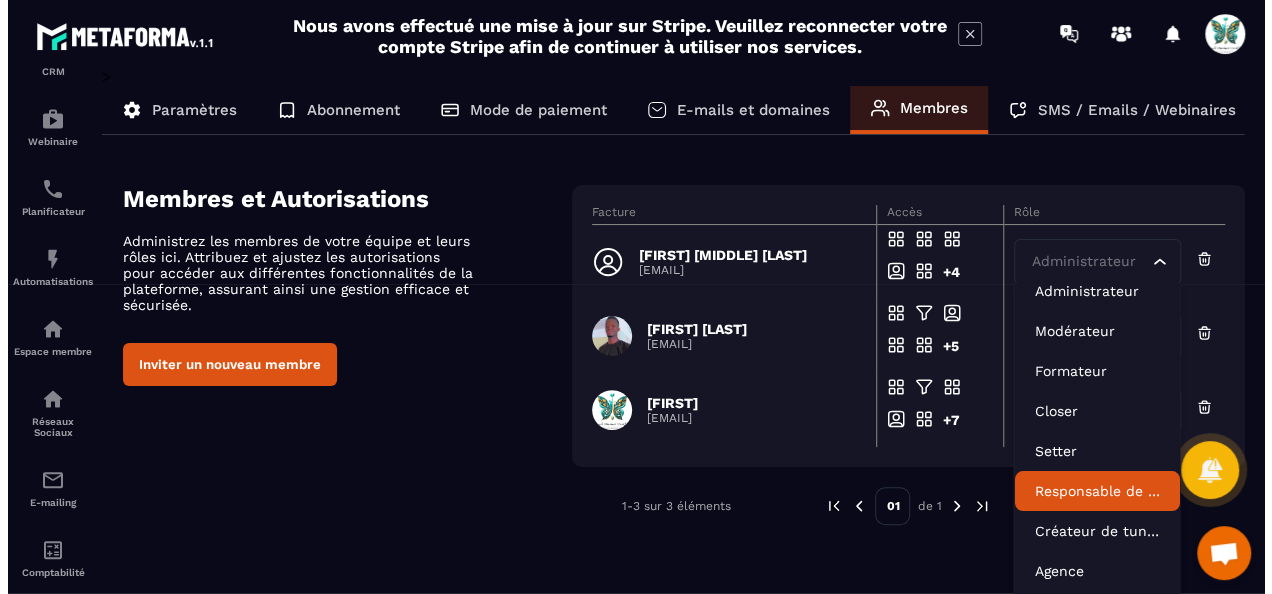 scroll, scrollTop: 20, scrollLeft: 0, axis: vertical 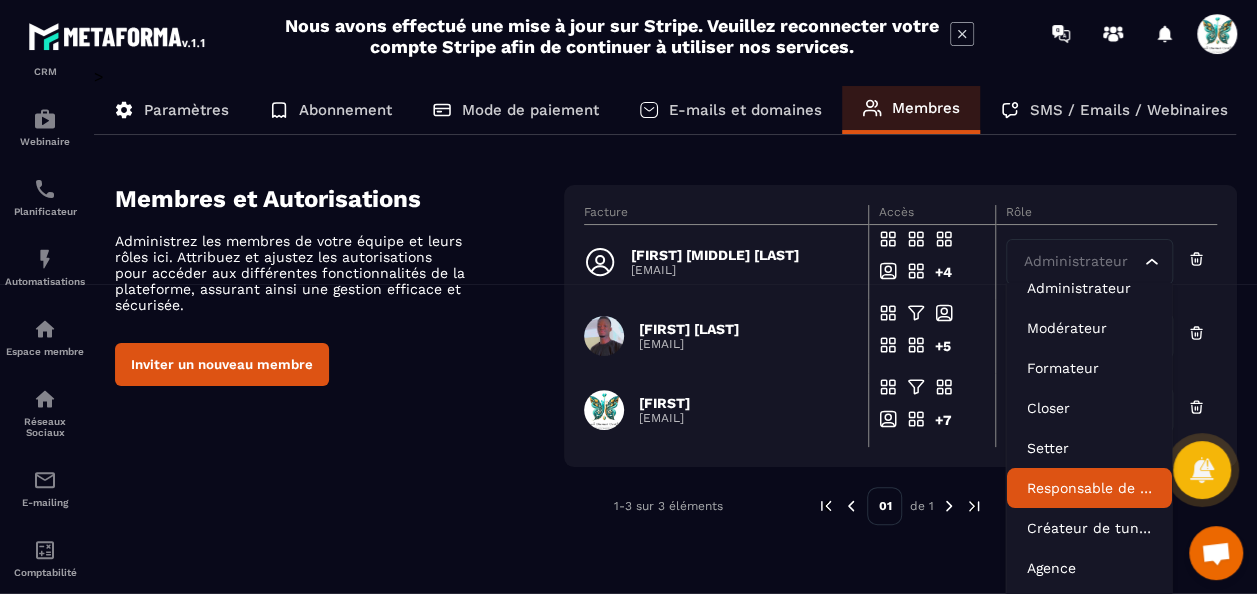 click on "Responsable de communauté" 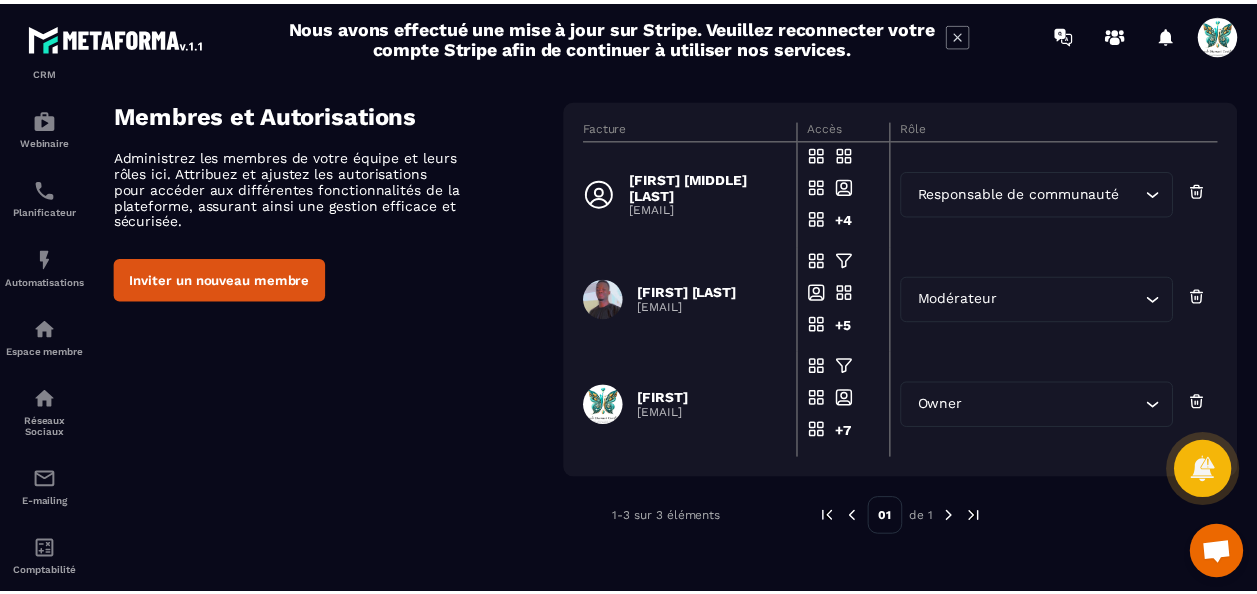 scroll, scrollTop: 100, scrollLeft: 0, axis: vertical 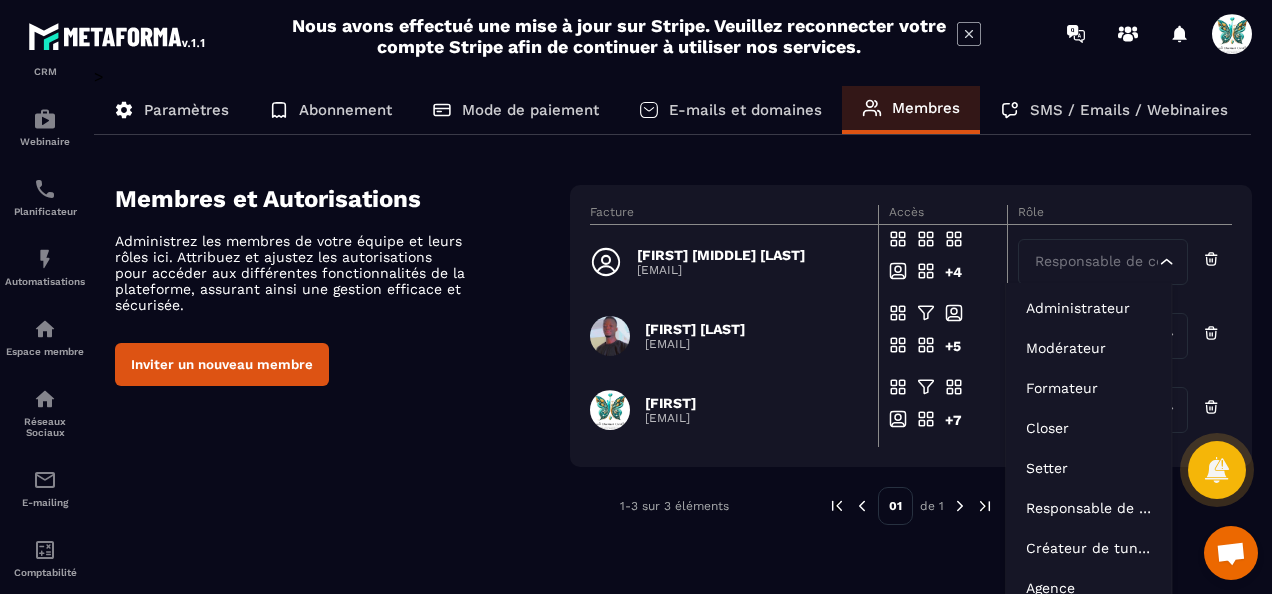 click on "Responsable de communauté Loading..." at bounding box center [1119, 262] 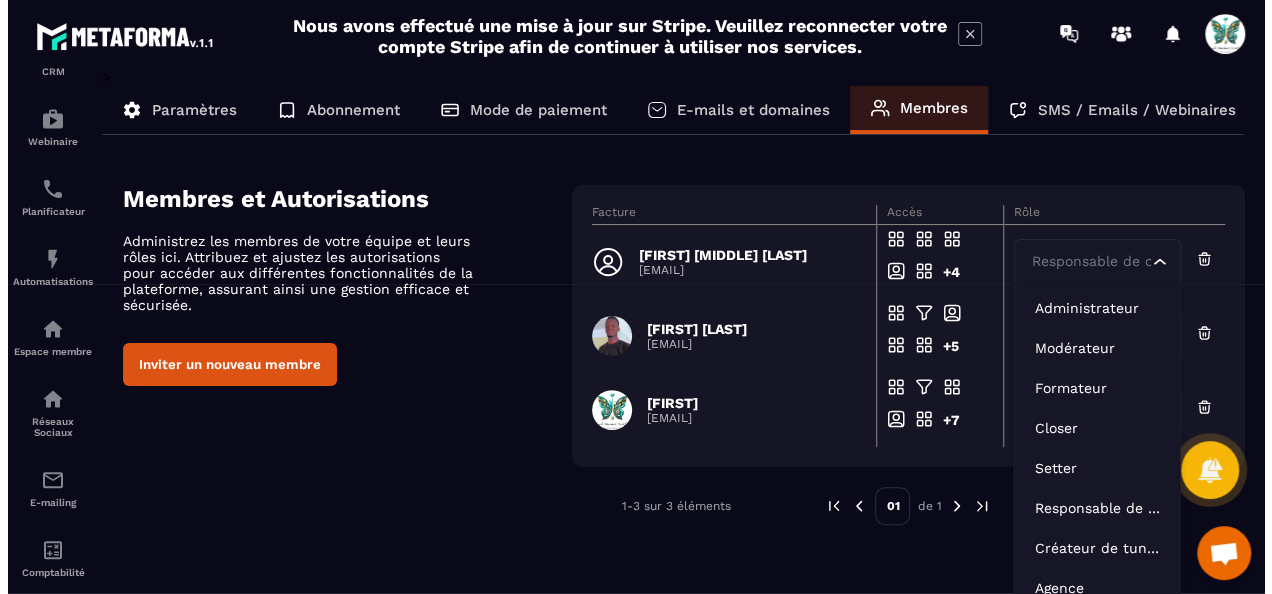 scroll, scrollTop: 0, scrollLeft: 0, axis: both 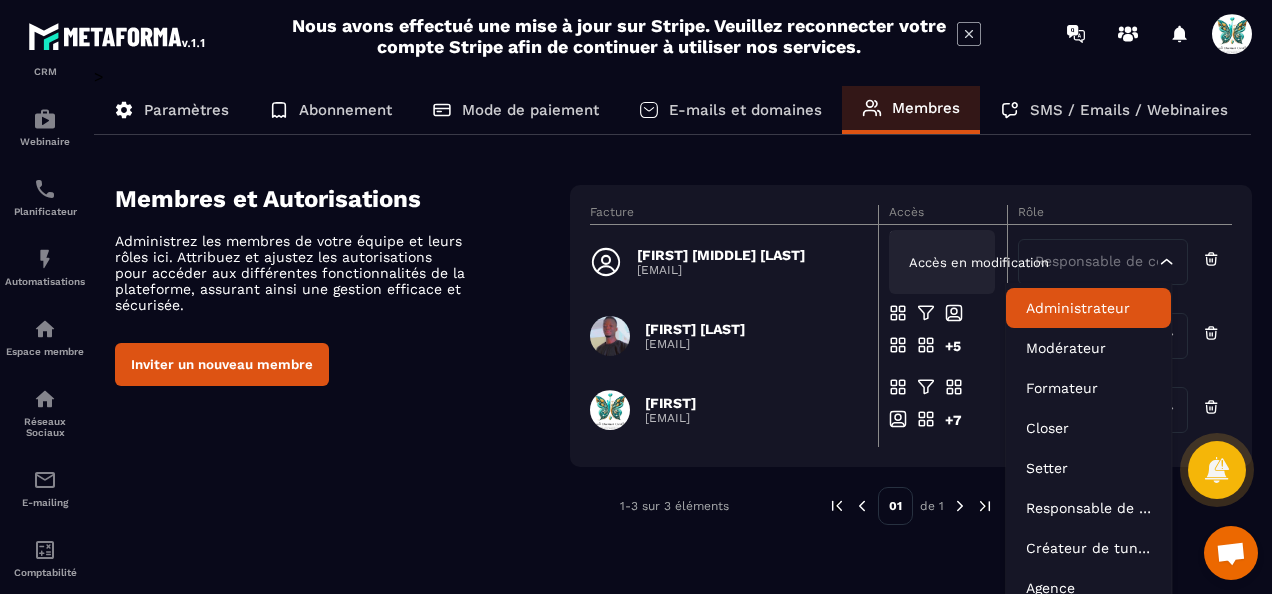 click on "[FIRST] [MIDDLE] [LAST] [EMAIL] +4 Accès en modification Responsable de communauté Loading..." 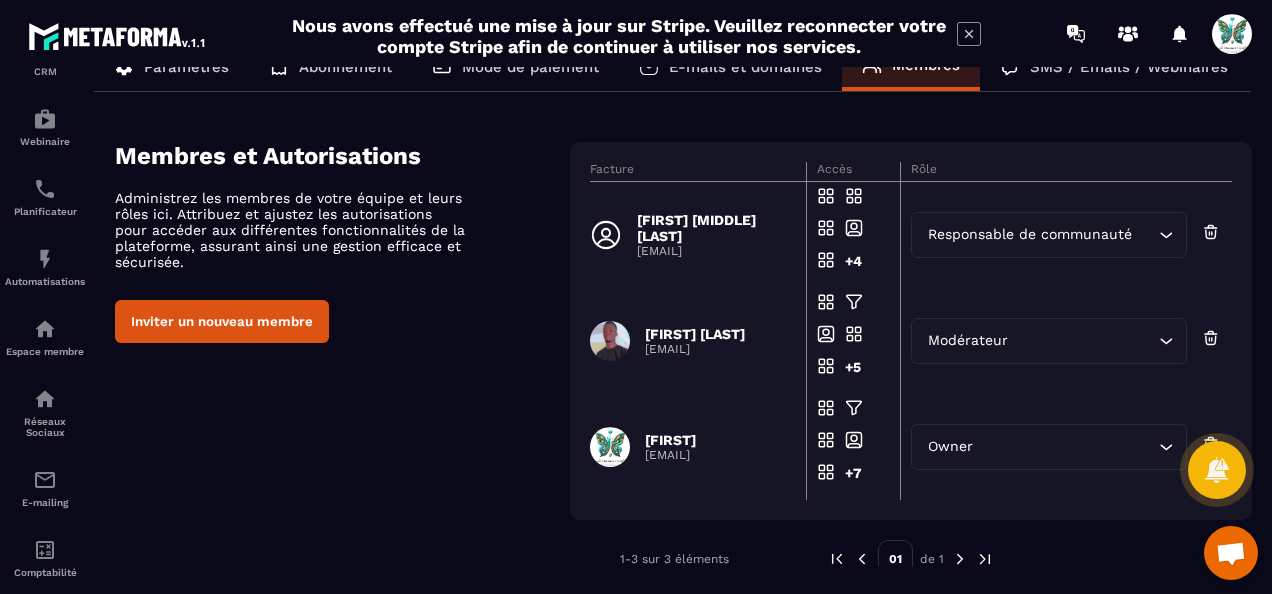 scroll, scrollTop: 0, scrollLeft: 0, axis: both 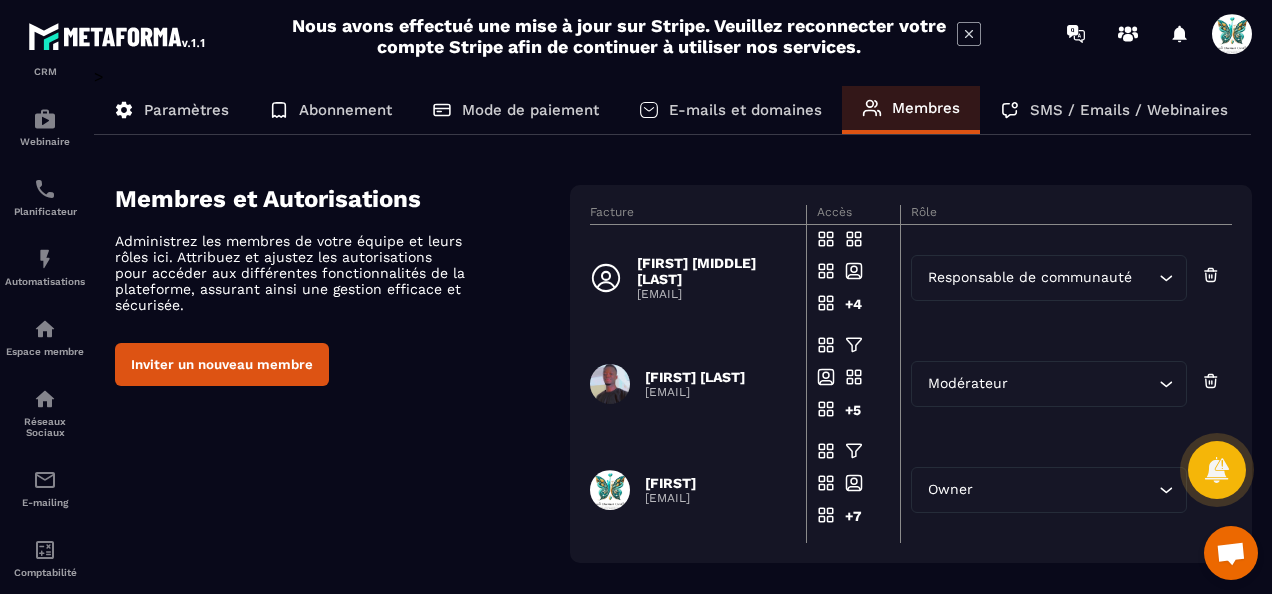 click on "[FIRST] [MIDDLE] [LAST]" at bounding box center (715, 271) 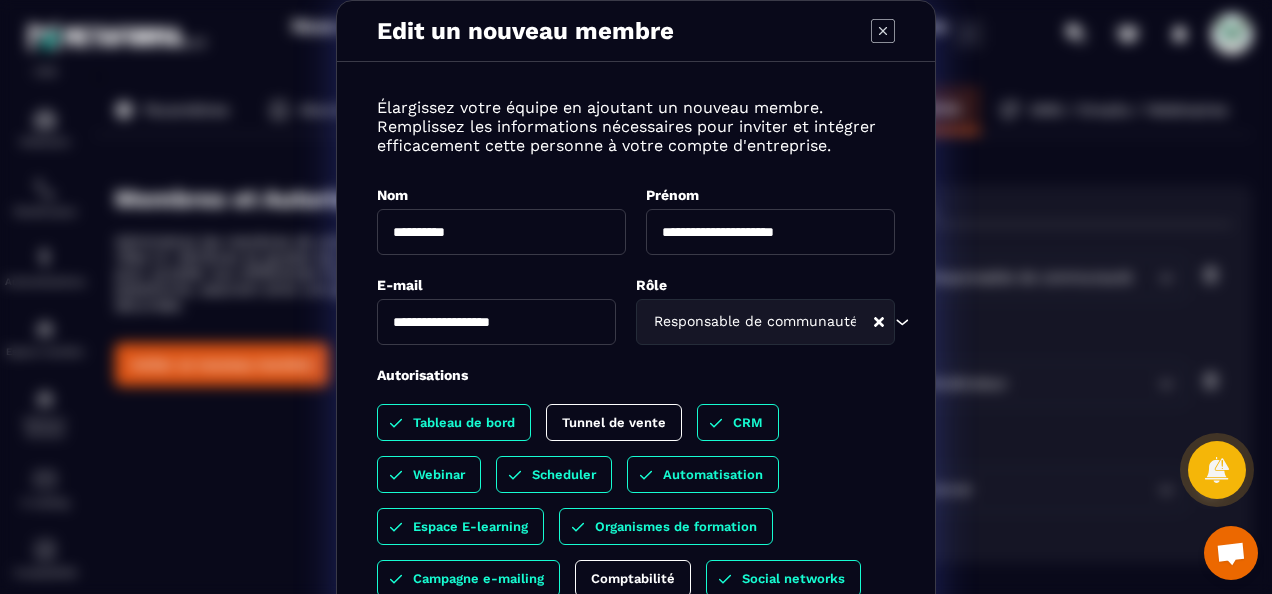 click on "Responsable de communauté" at bounding box center (760, 322) 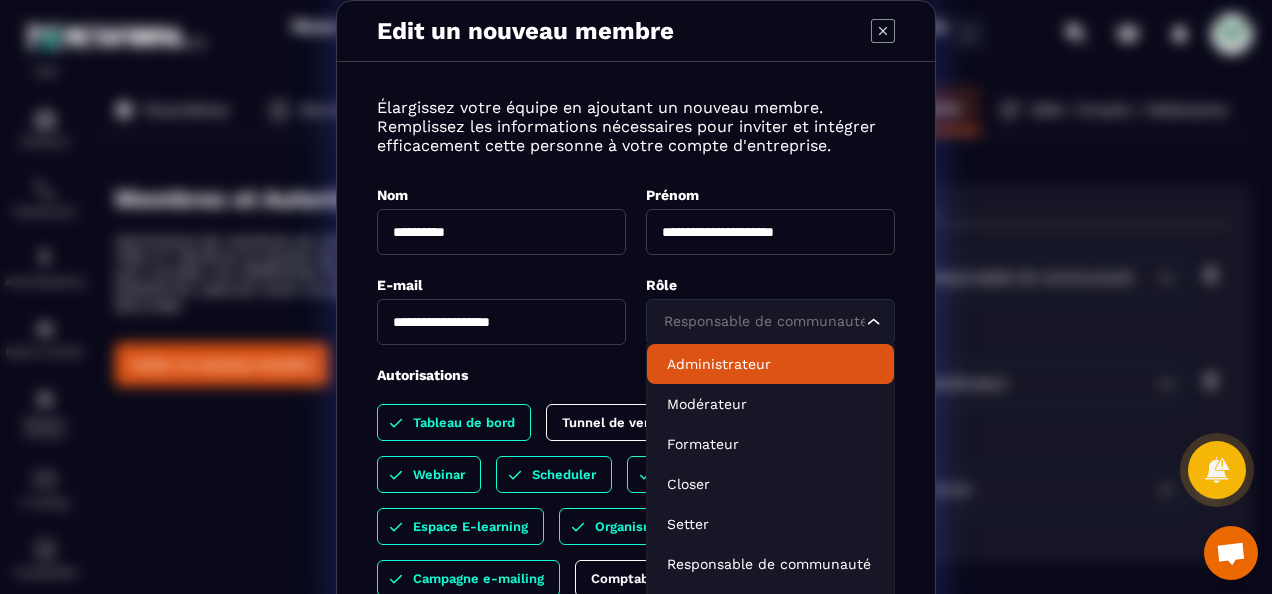click on "Administrateur" 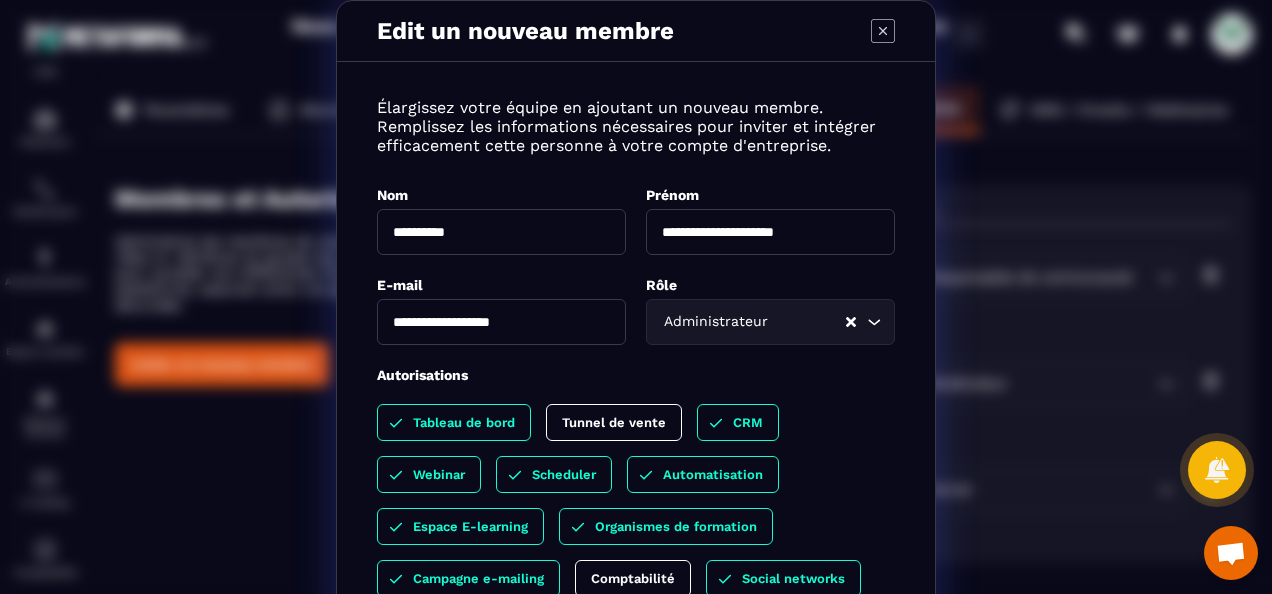click on "**********" at bounding box center (636, 405) 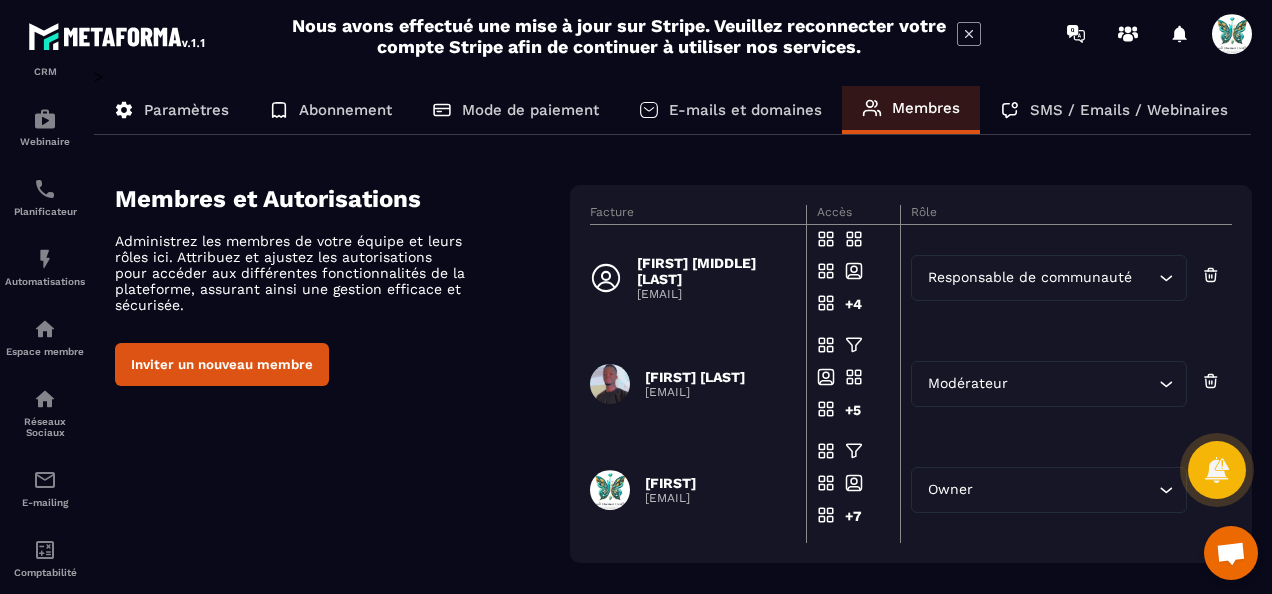 click on "Membres et Autorisations Administrez les membres de votre équipe et leurs rôles ici. Attribuez et ajustez les autorisations pour accéder aux différentes fonctionnalités de la plateforme, assurant ainsi une gestion efficace et sécurisée. Inviter un nouveau membre Facture Accès Rôle [FIRST] [MIDDLE] [LAST] [EMAIL] +4 Accès en modification Responsable de communauté Loading... [FIRST] [LAST] [EMAIL] +5 Accès en modification Modérateur Loading... [FIRST] [EMAIL] +7 Accès en modification Owner Loading... 1-3 sur 3 éléments 01 de 1" at bounding box center [683, 403] 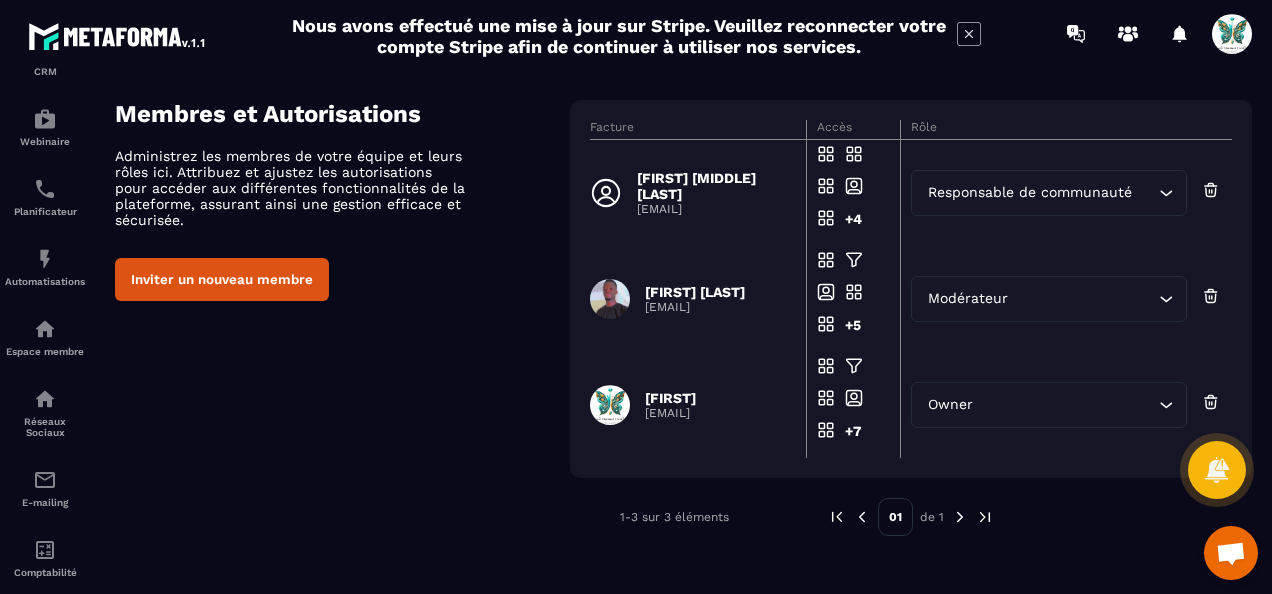 scroll, scrollTop: 200, scrollLeft: 0, axis: vertical 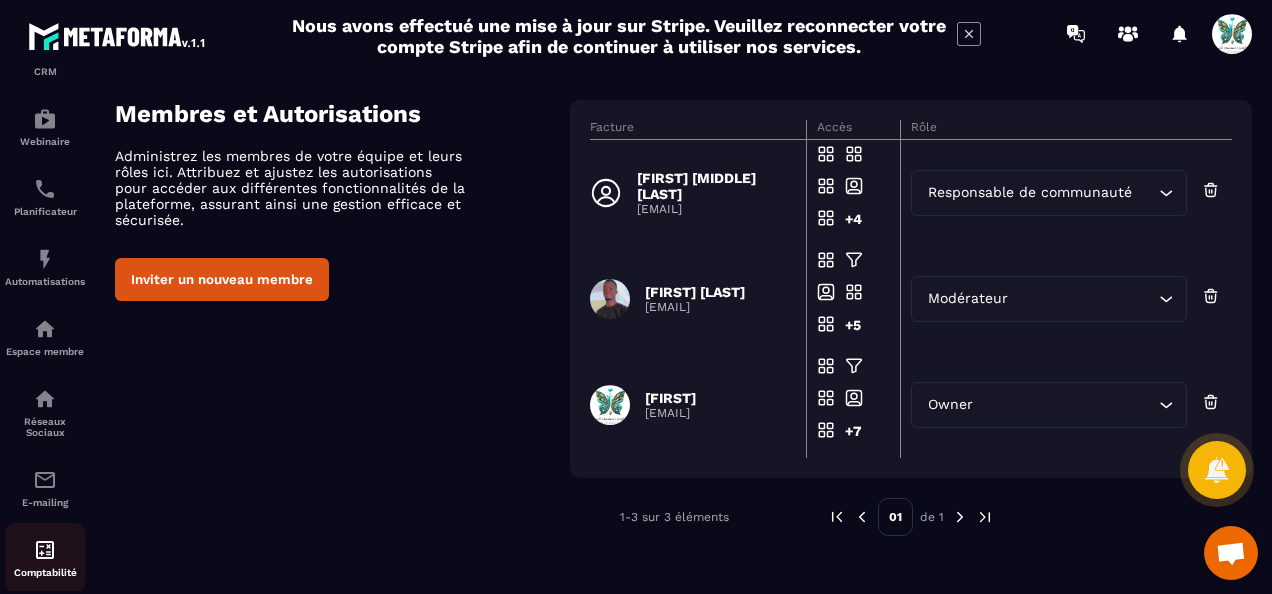 click at bounding box center (45, 550) 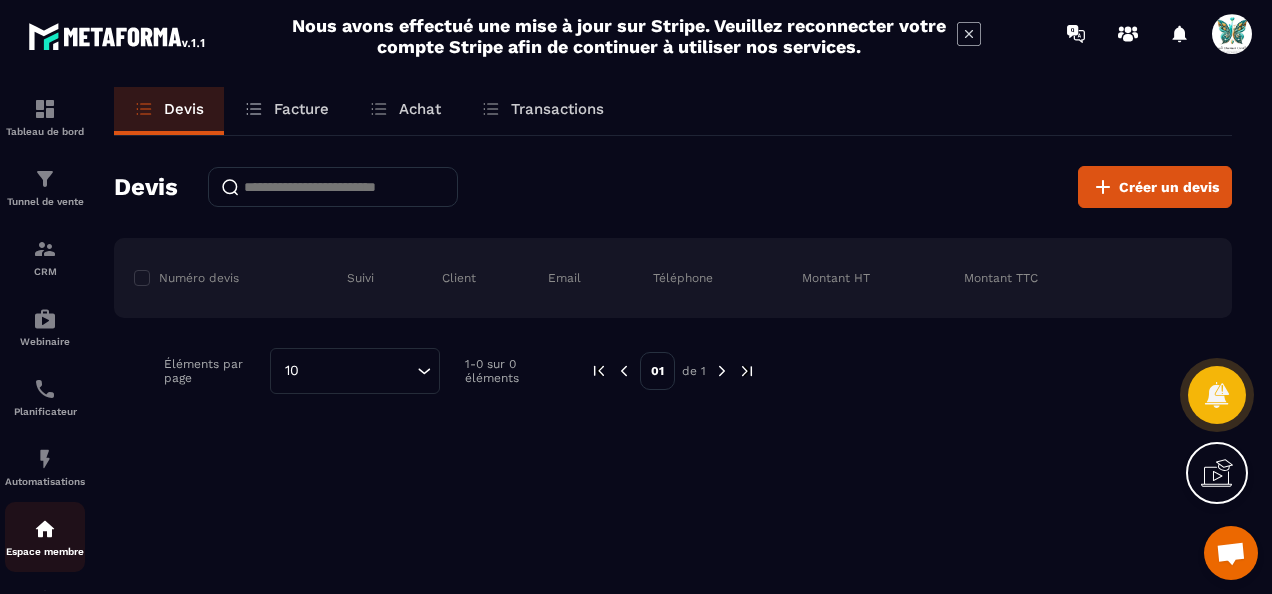 click on "Espace membre" 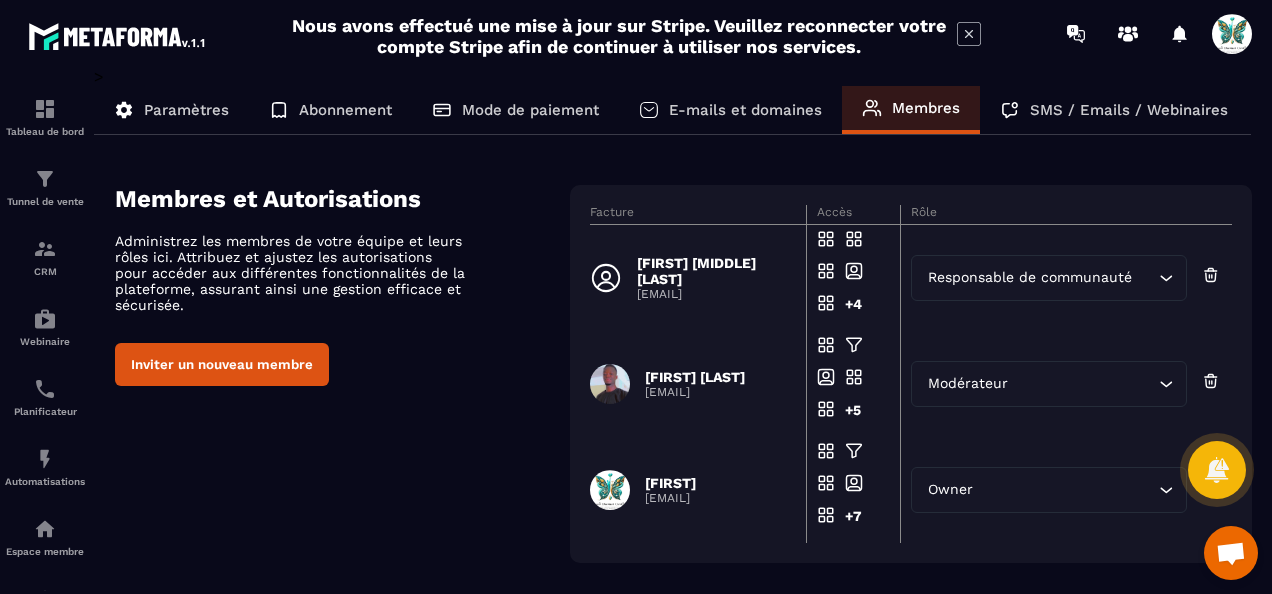 click on "[FIRST] [MIDDLE] [LAST]" at bounding box center (715, 271) 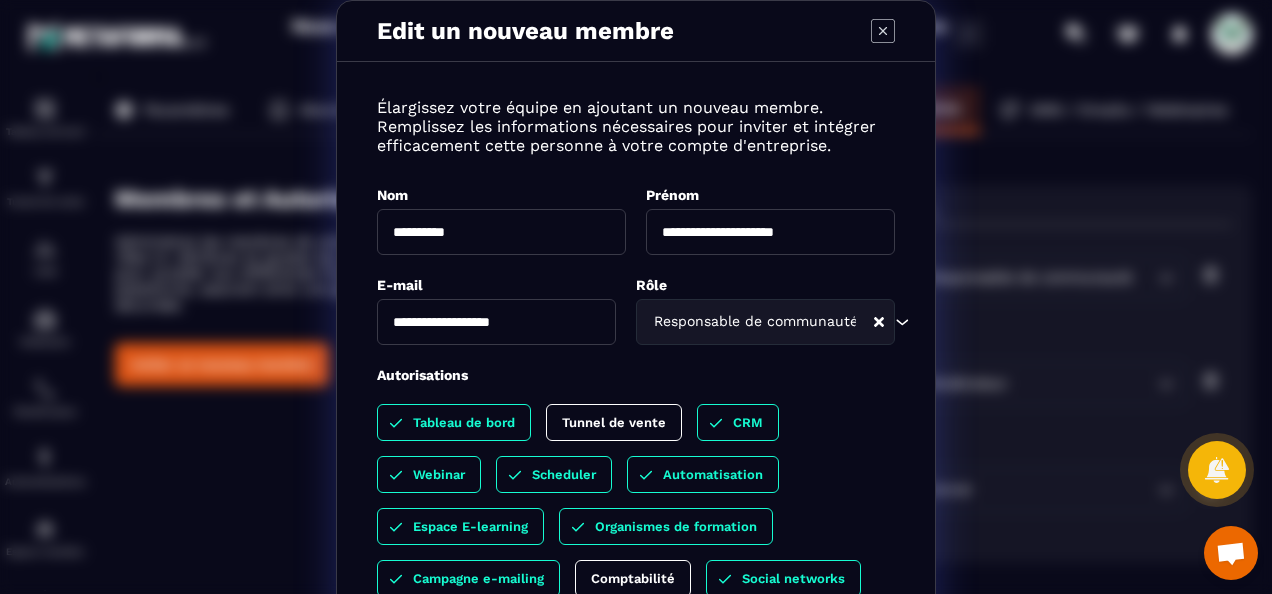 click on "Tunnel de vente" at bounding box center [614, 422] 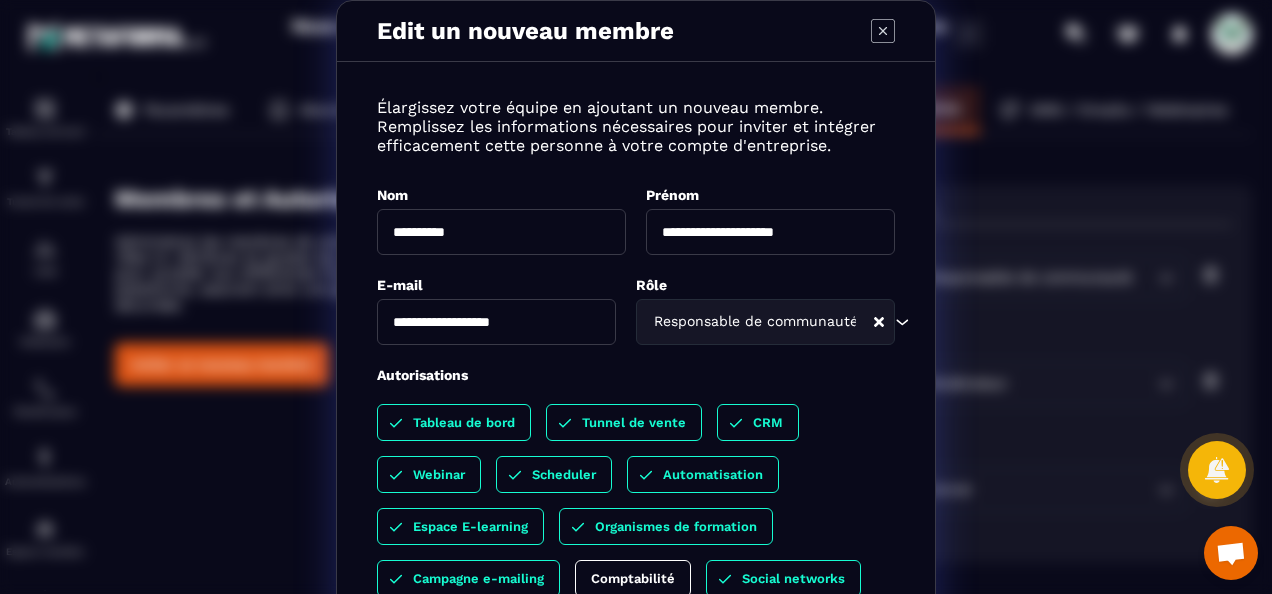 click on "**********" at bounding box center (636, 405) 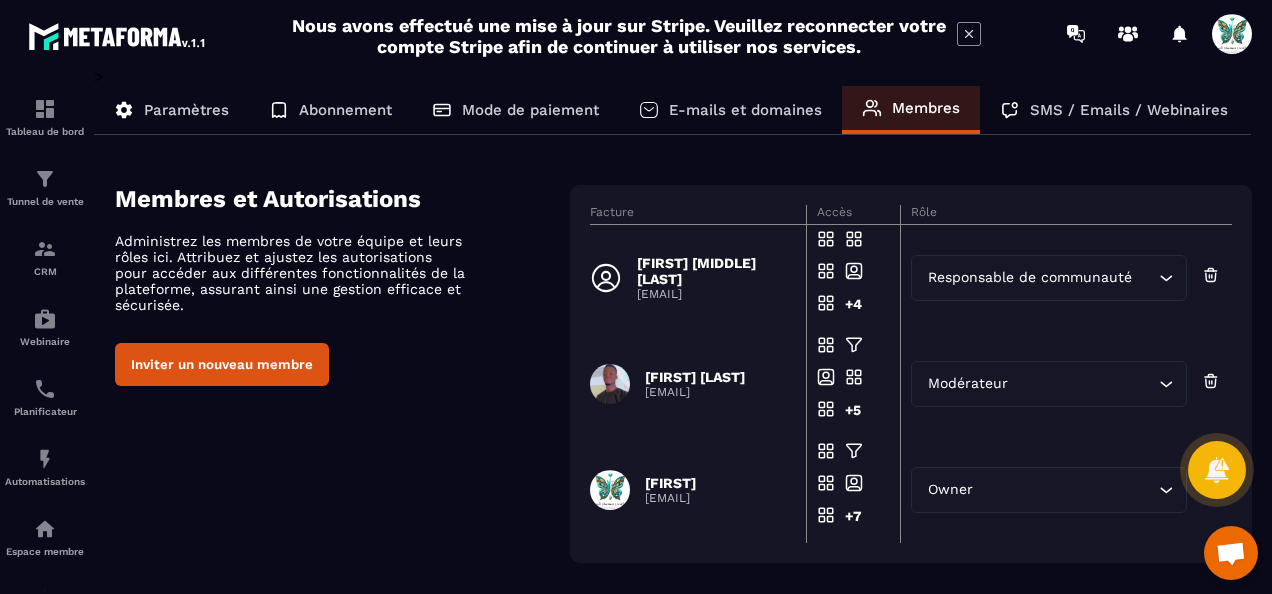 click on "[FIRST] [MIDDLE] [LAST]" at bounding box center [715, 271] 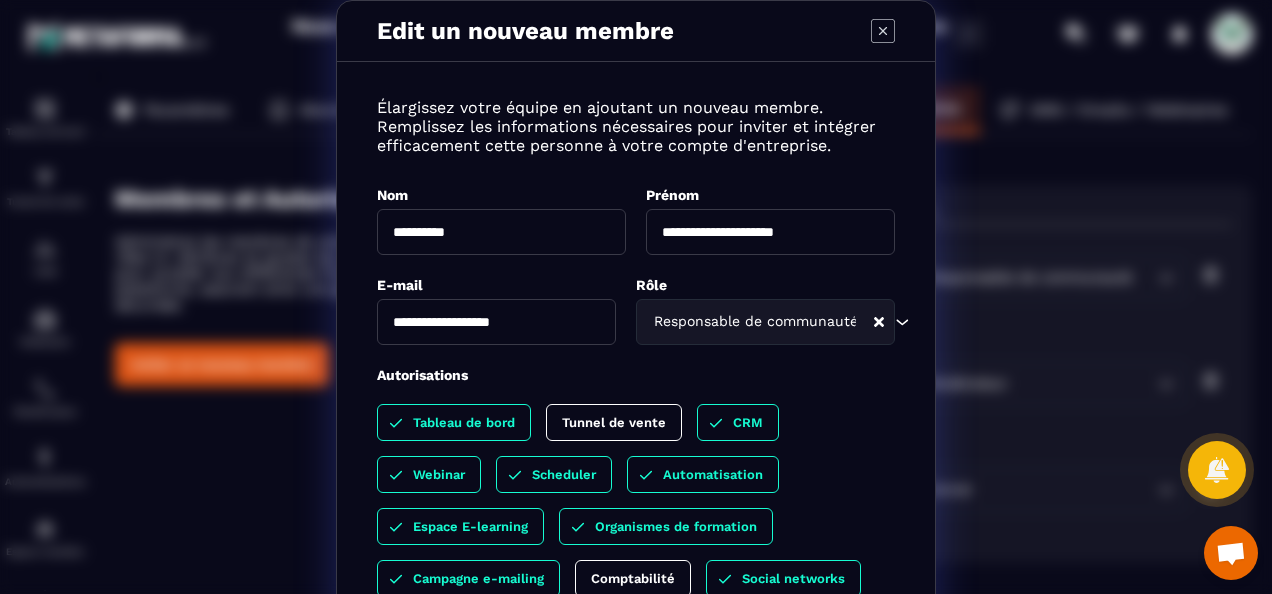 click on "Tunnel de vente" at bounding box center (614, 422) 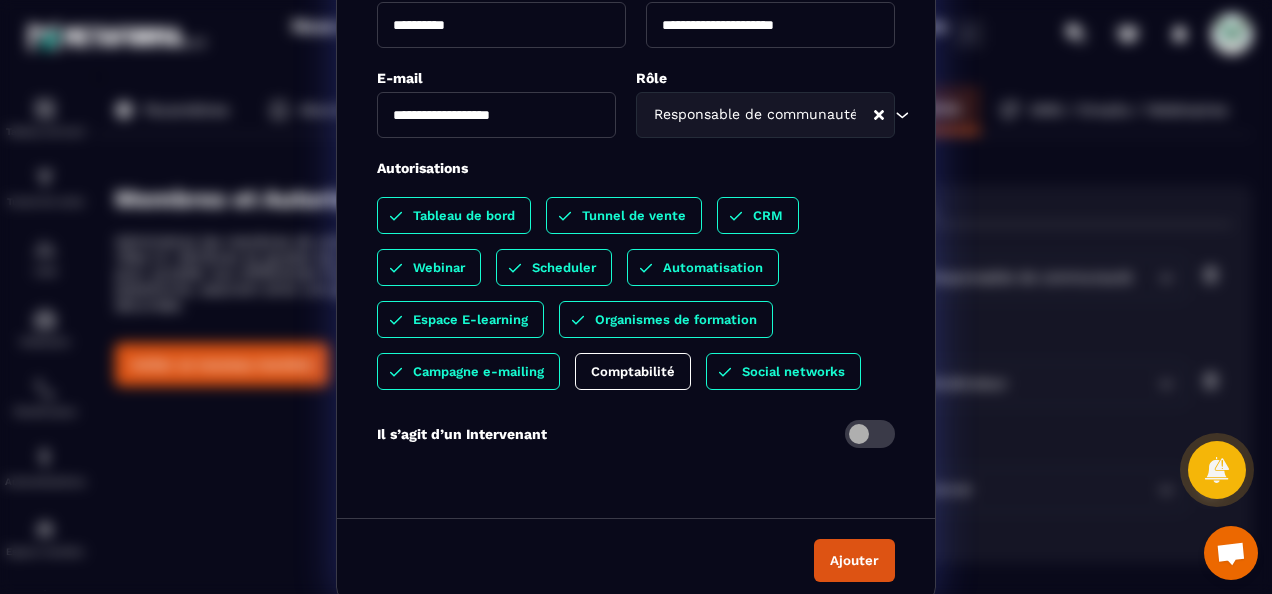 scroll, scrollTop: 212, scrollLeft: 0, axis: vertical 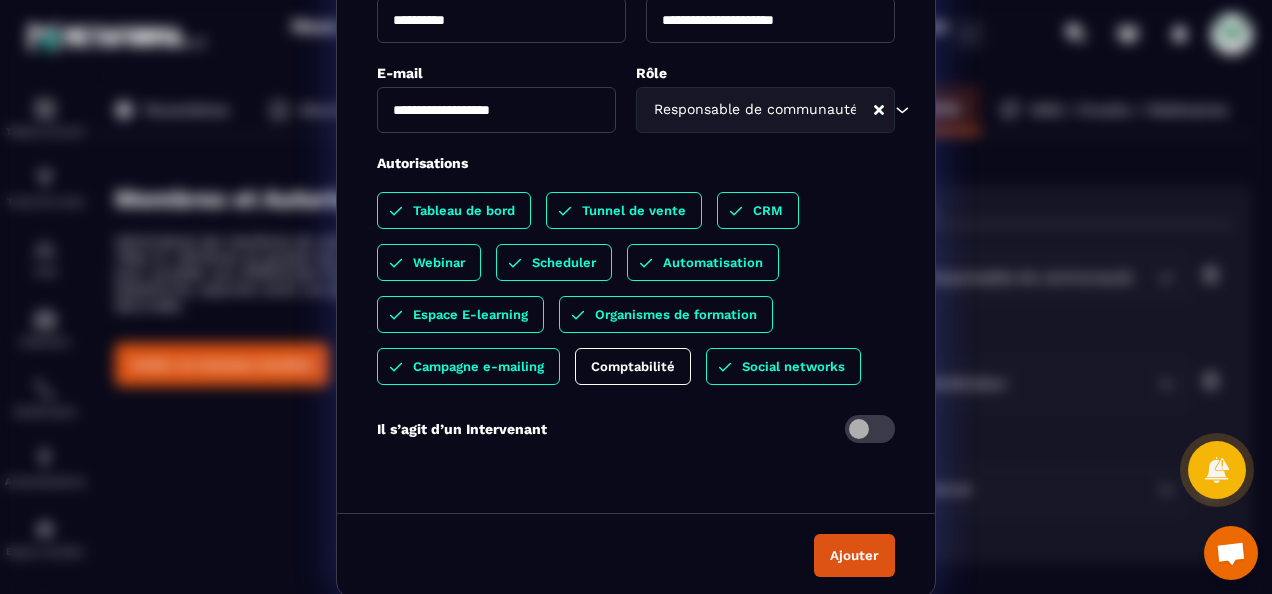 click on "Ajouter" at bounding box center (854, 555) 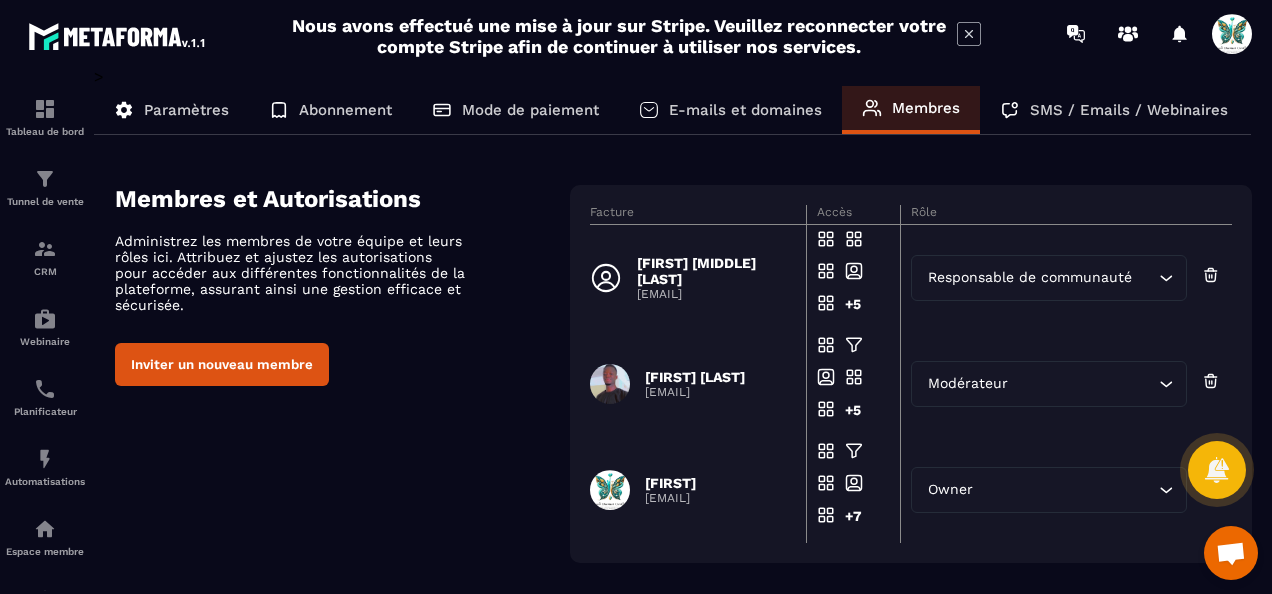 click on "[FIRST] [MIDDLE] [LAST]" at bounding box center (715, 271) 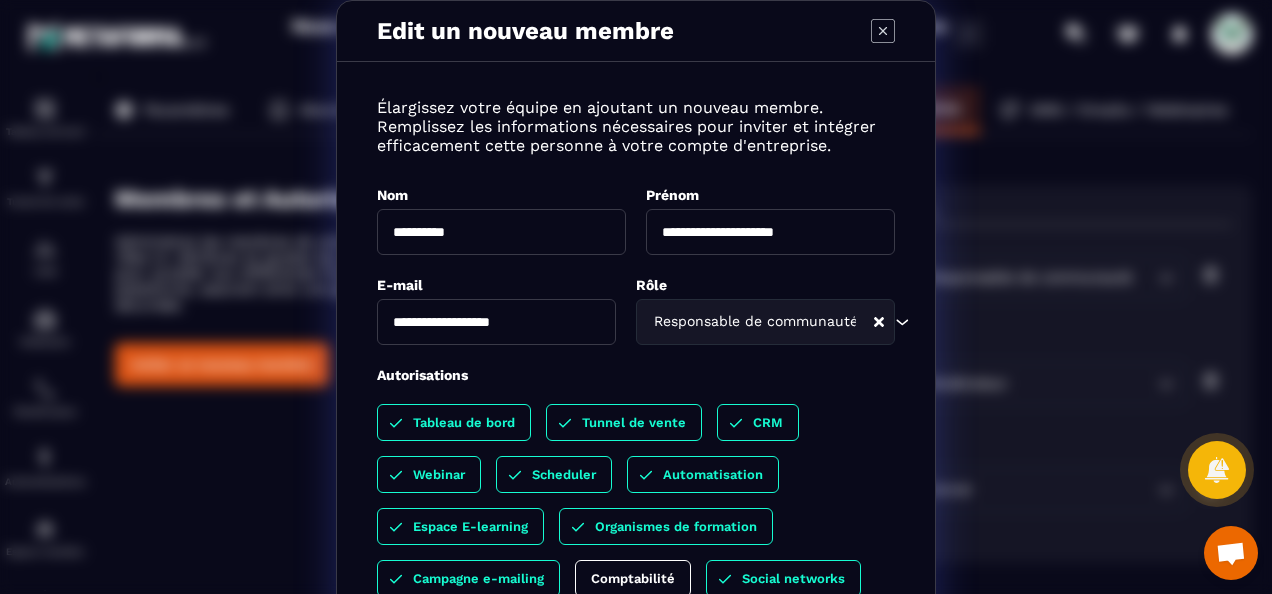 click on "Tunnel de vente" at bounding box center (634, 422) 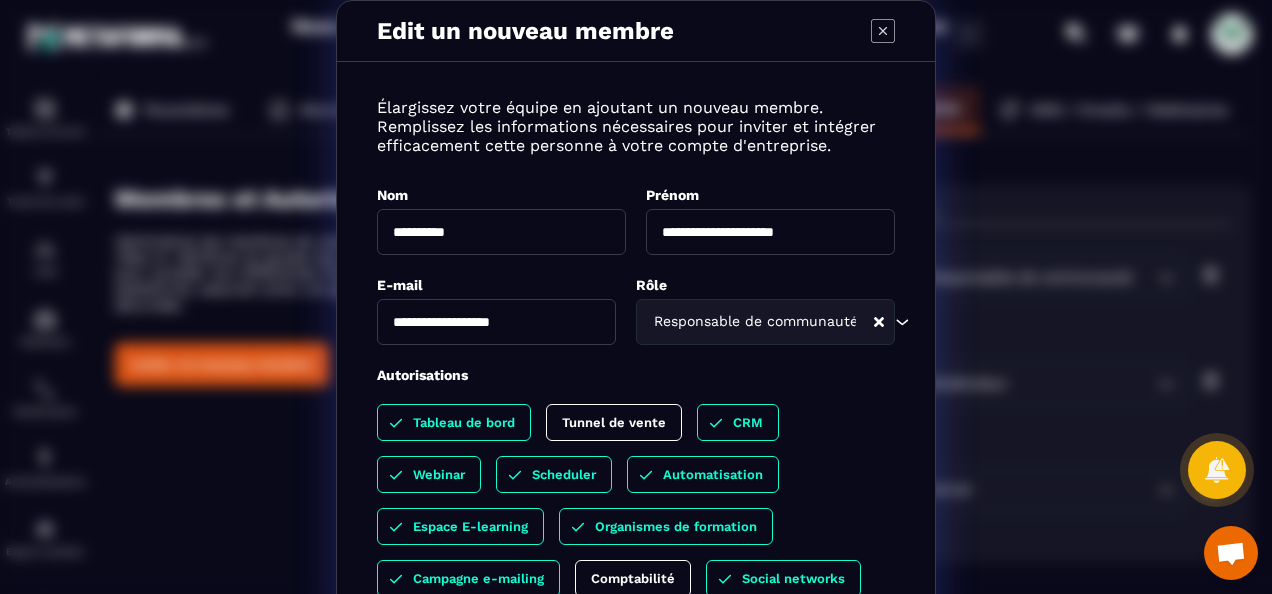 click on "**********" at bounding box center (636, 405) 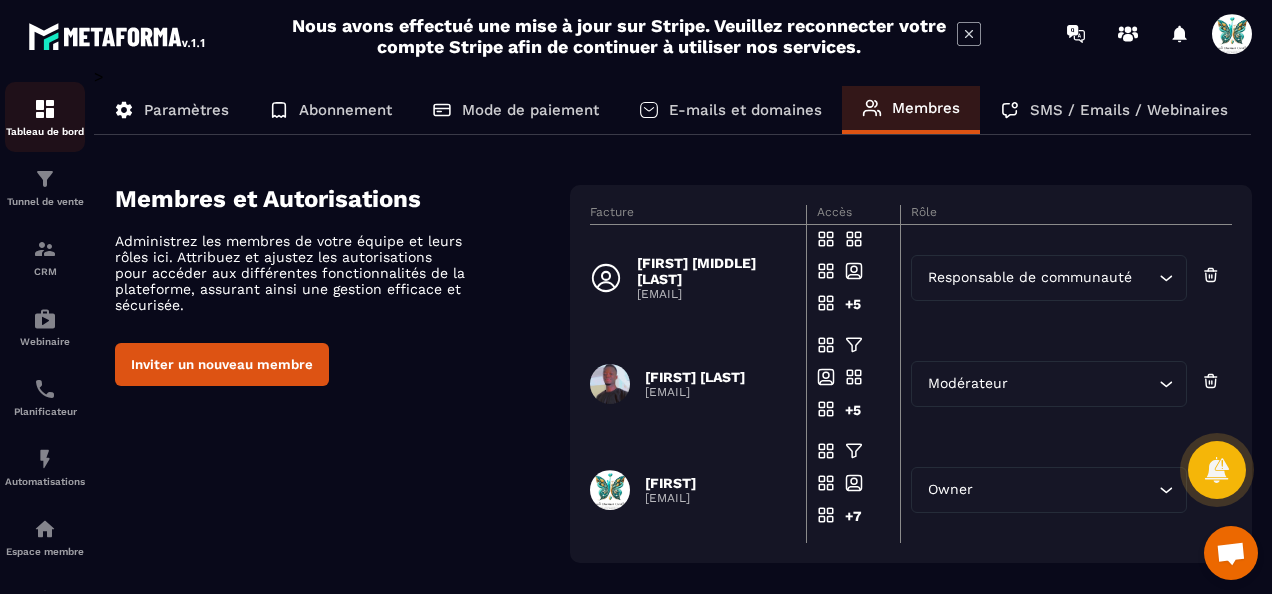 click at bounding box center (45, 109) 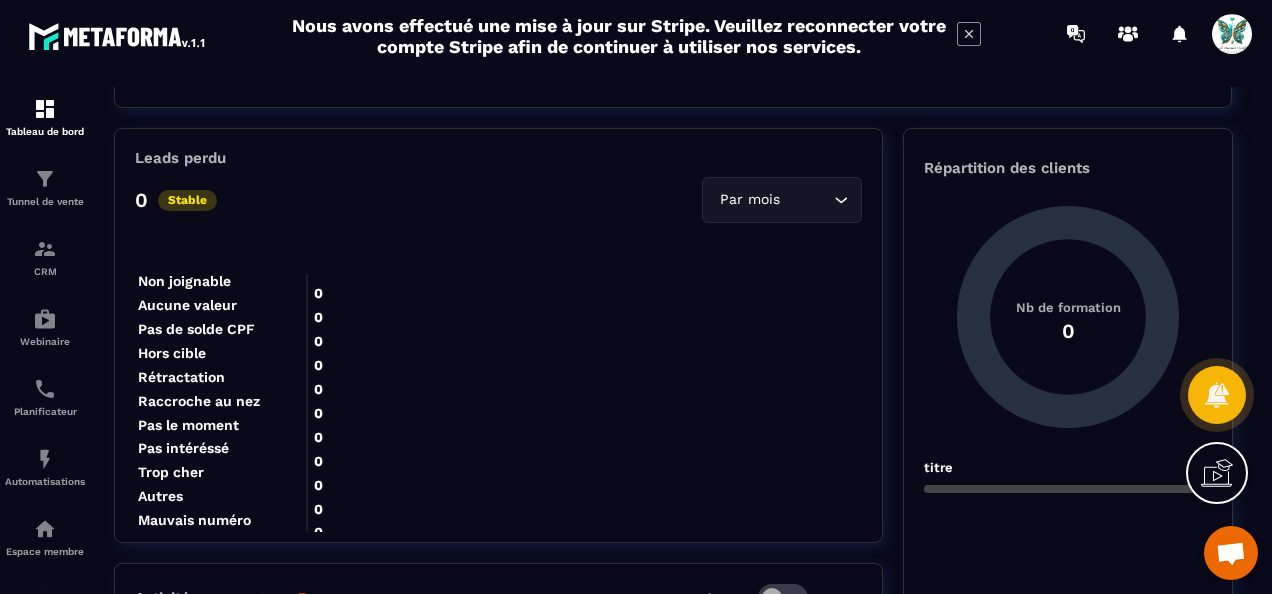 scroll, scrollTop: 2000, scrollLeft: 0, axis: vertical 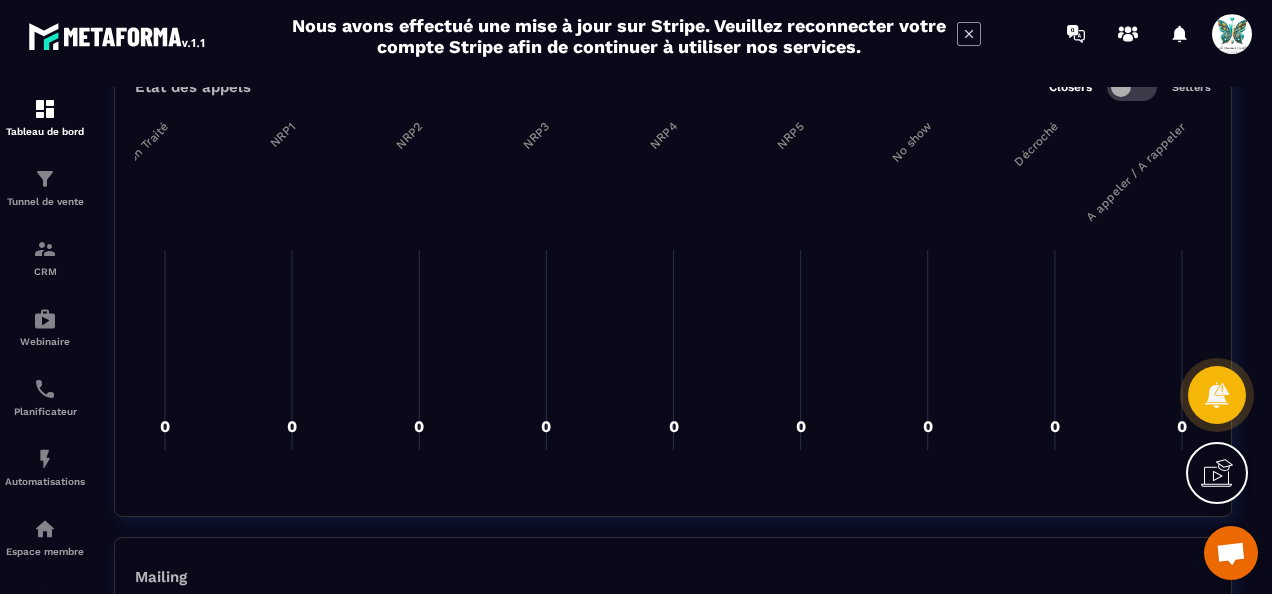 click at bounding box center (1232, 34) 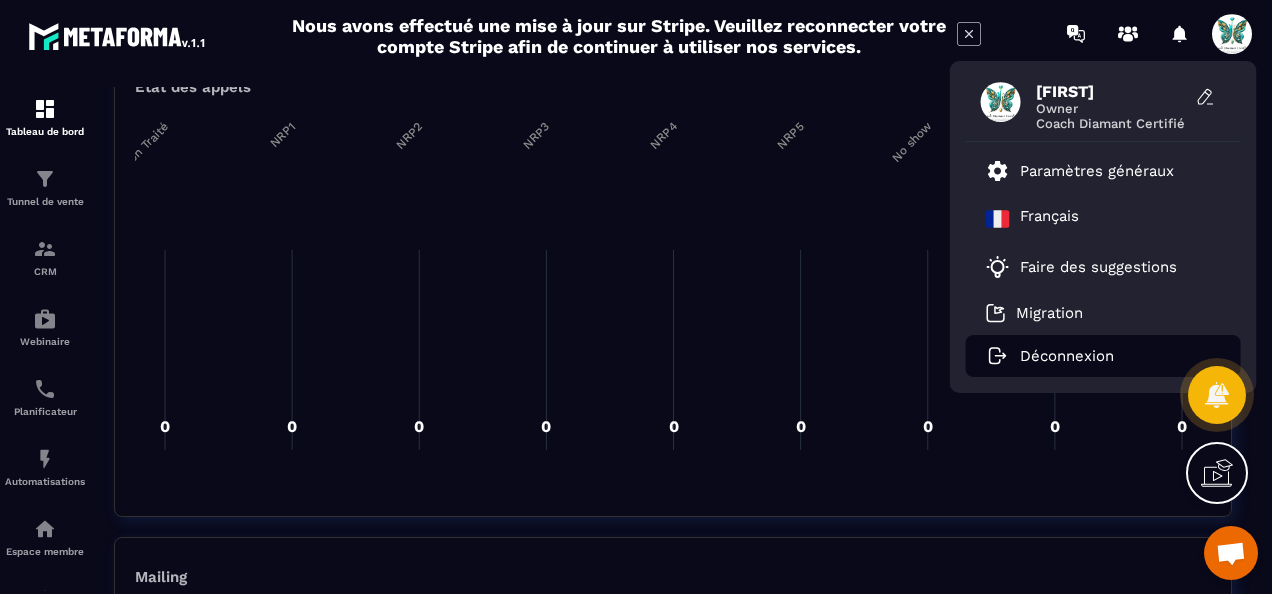 click on "Déconnexion" at bounding box center [1067, 356] 